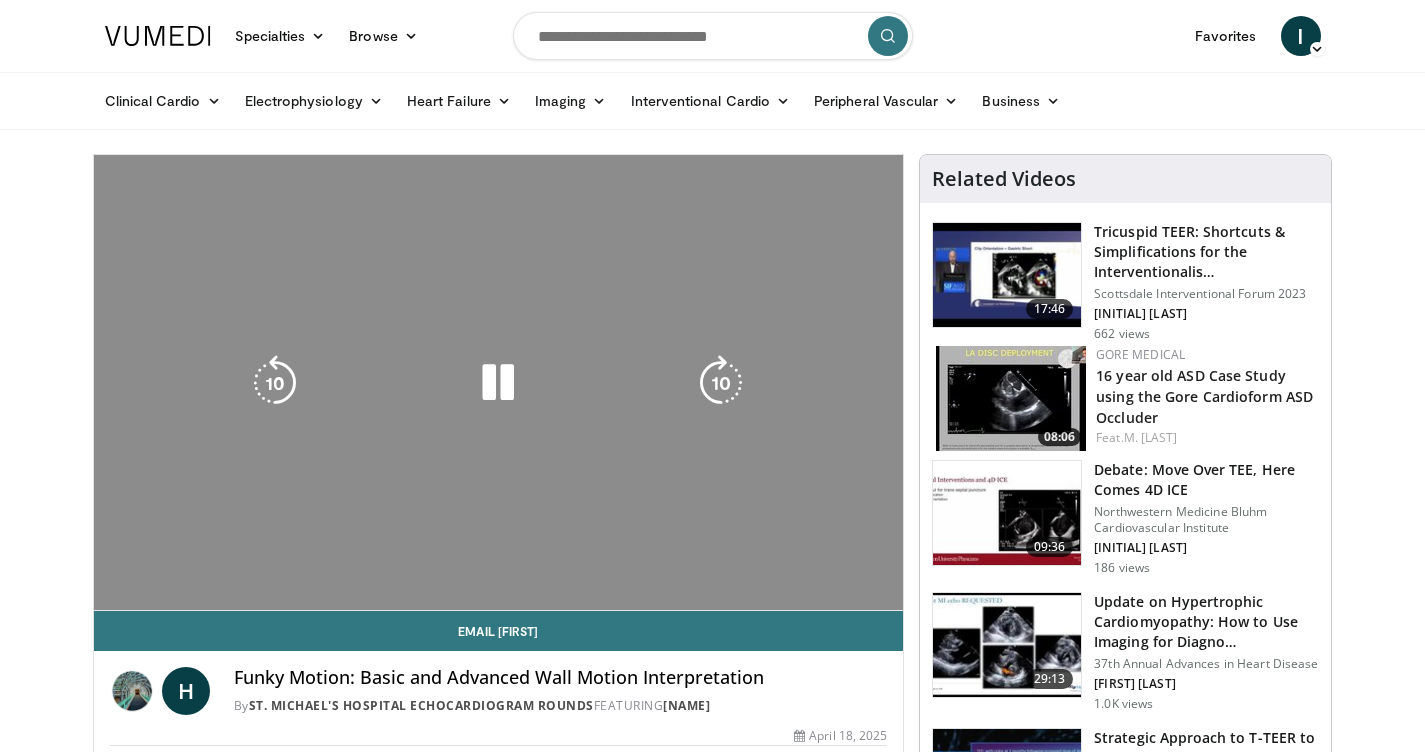 scroll, scrollTop: 0, scrollLeft: 0, axis: both 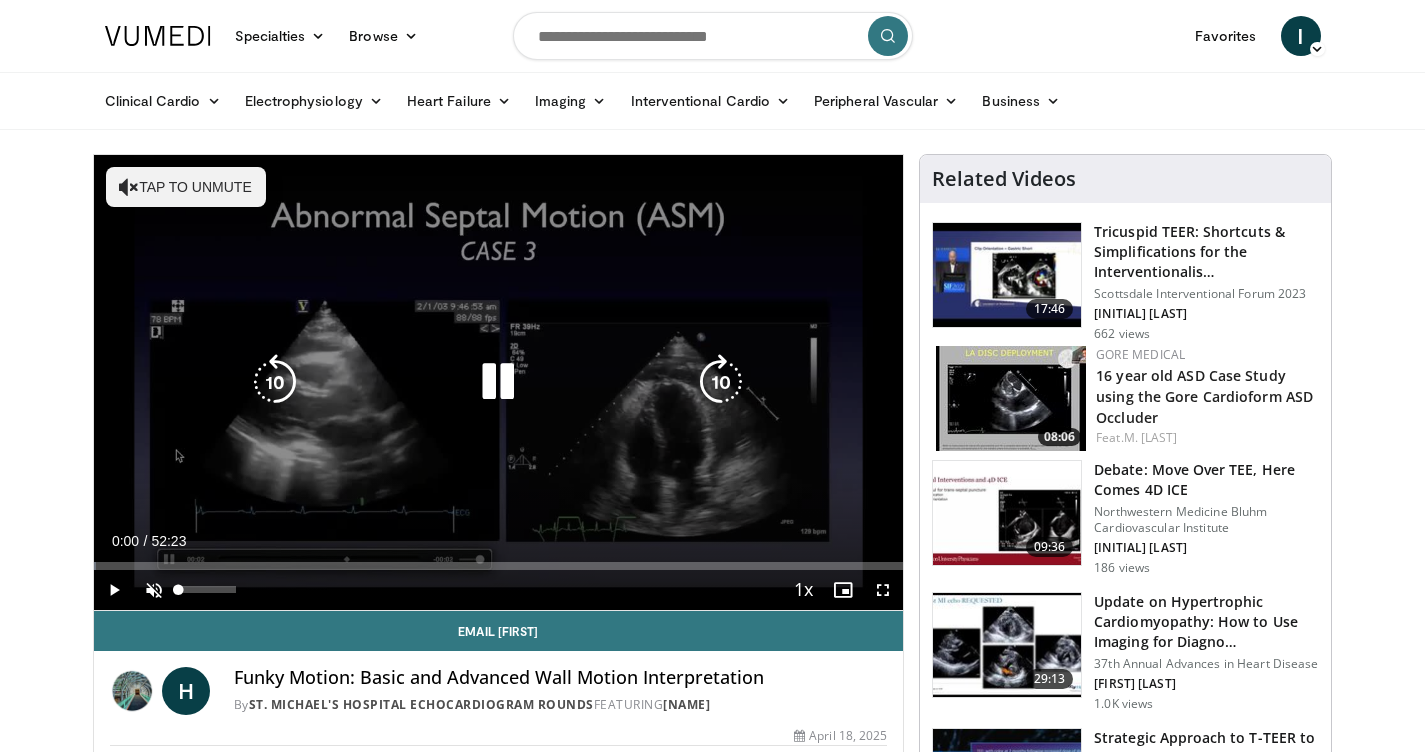 click at bounding box center [154, 590] 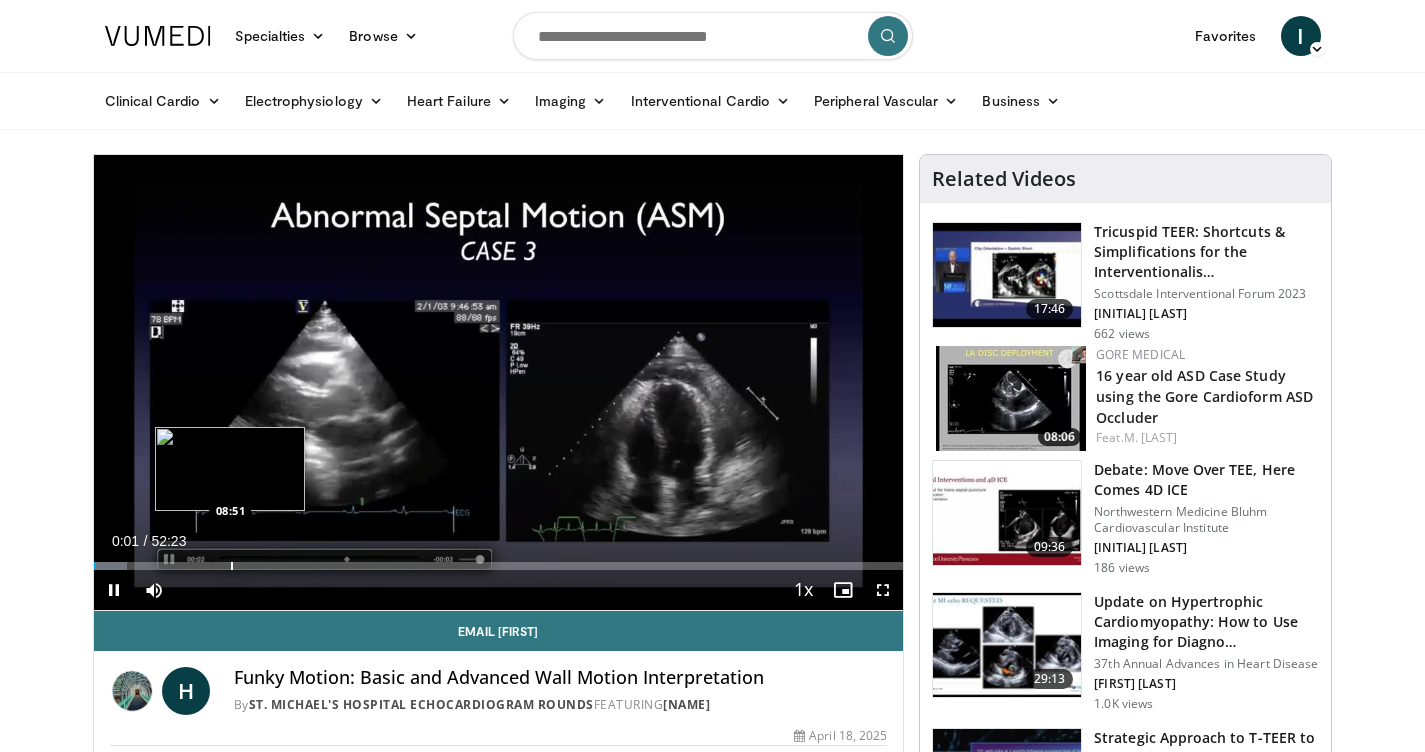 click at bounding box center [232, 566] 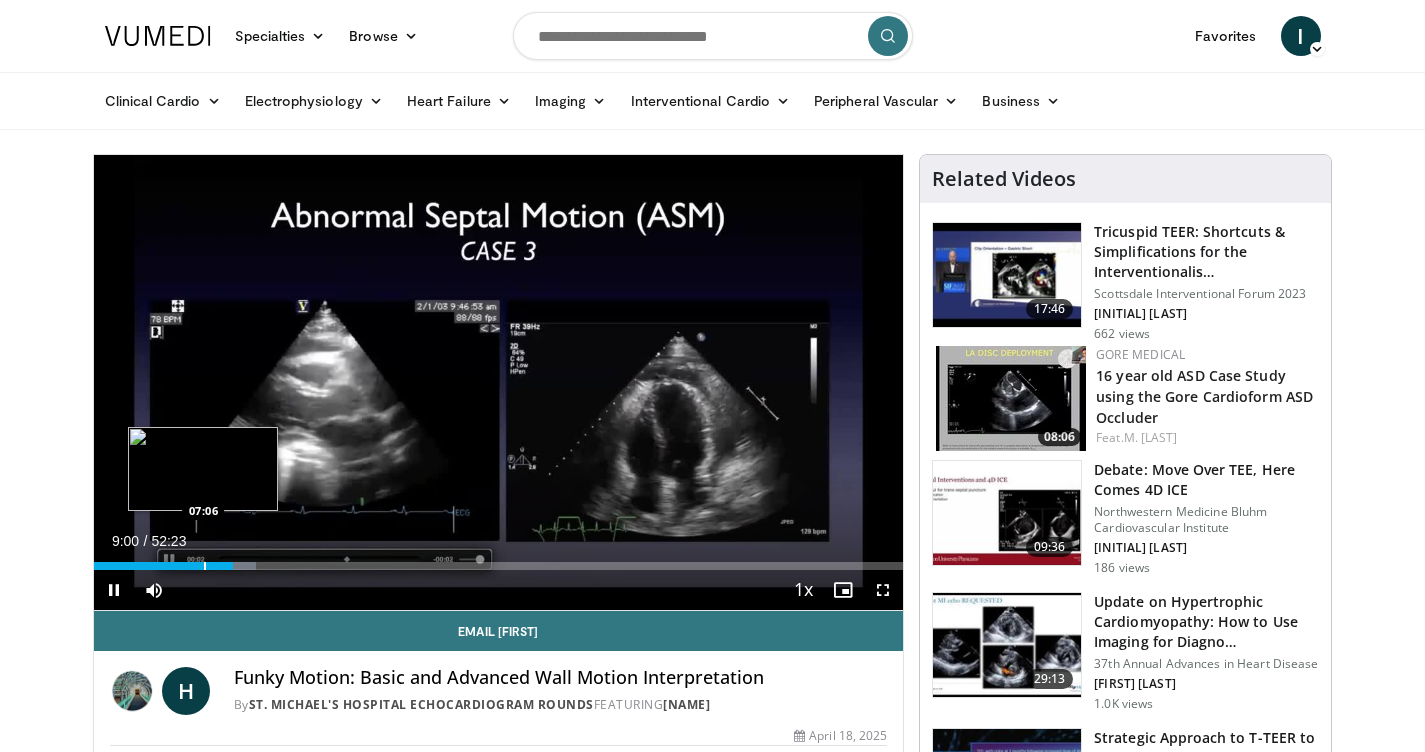 click at bounding box center [205, 566] 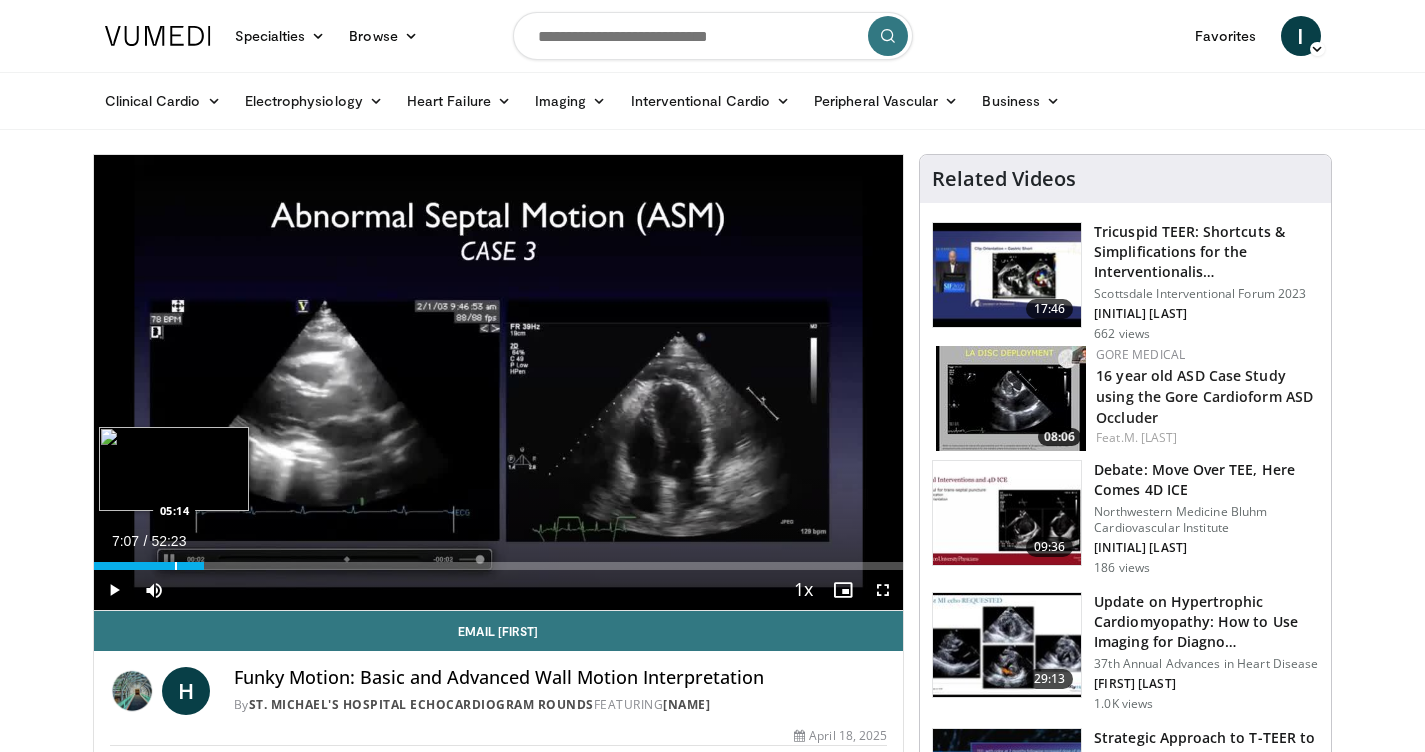 click on "07:07" at bounding box center (149, 566) 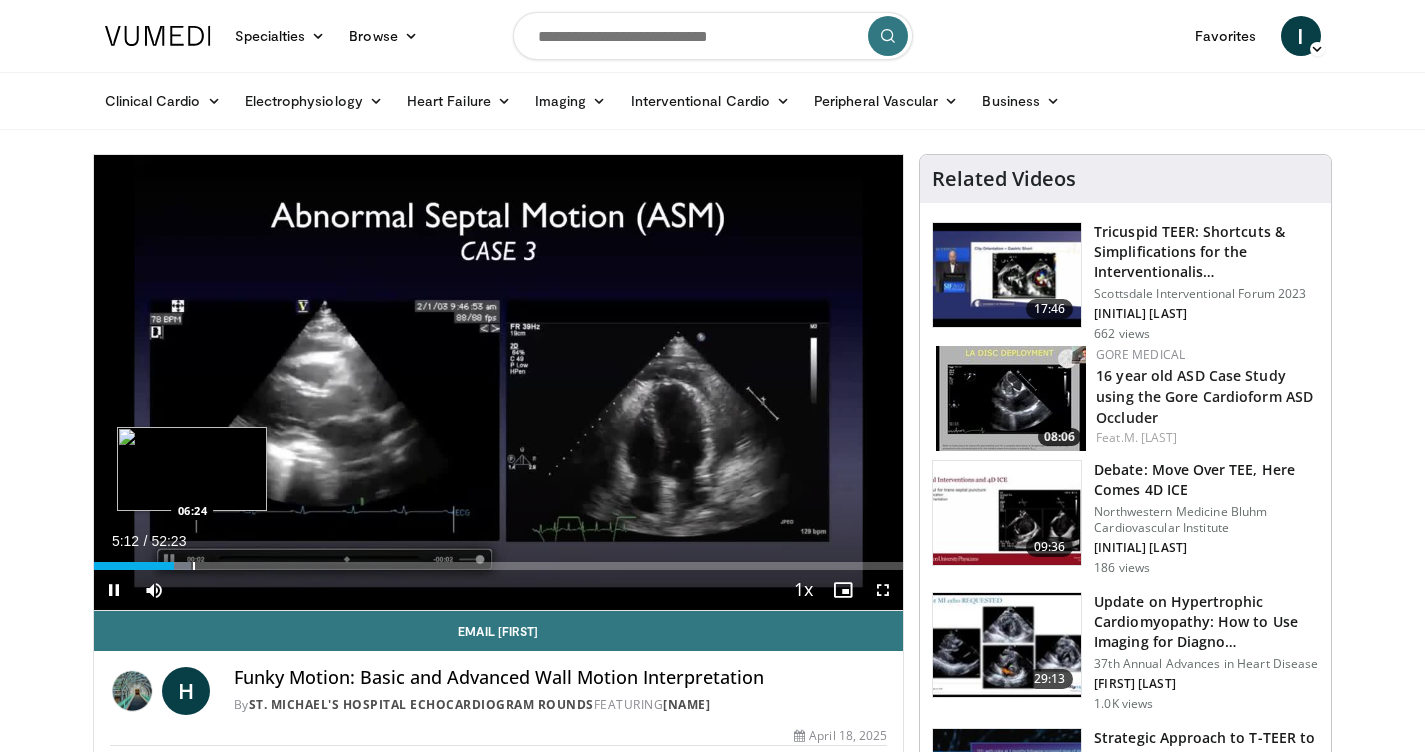 click at bounding box center (194, 566) 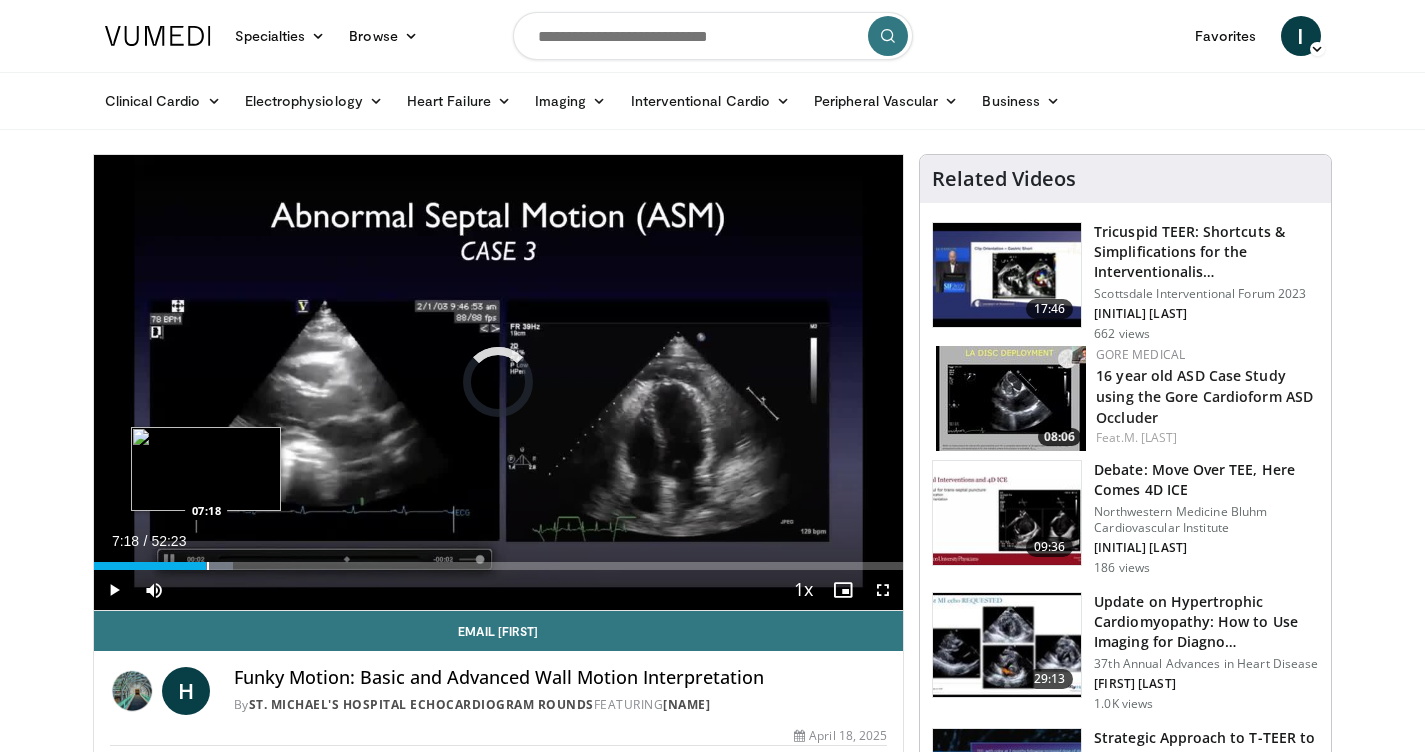 click at bounding box center (208, 566) 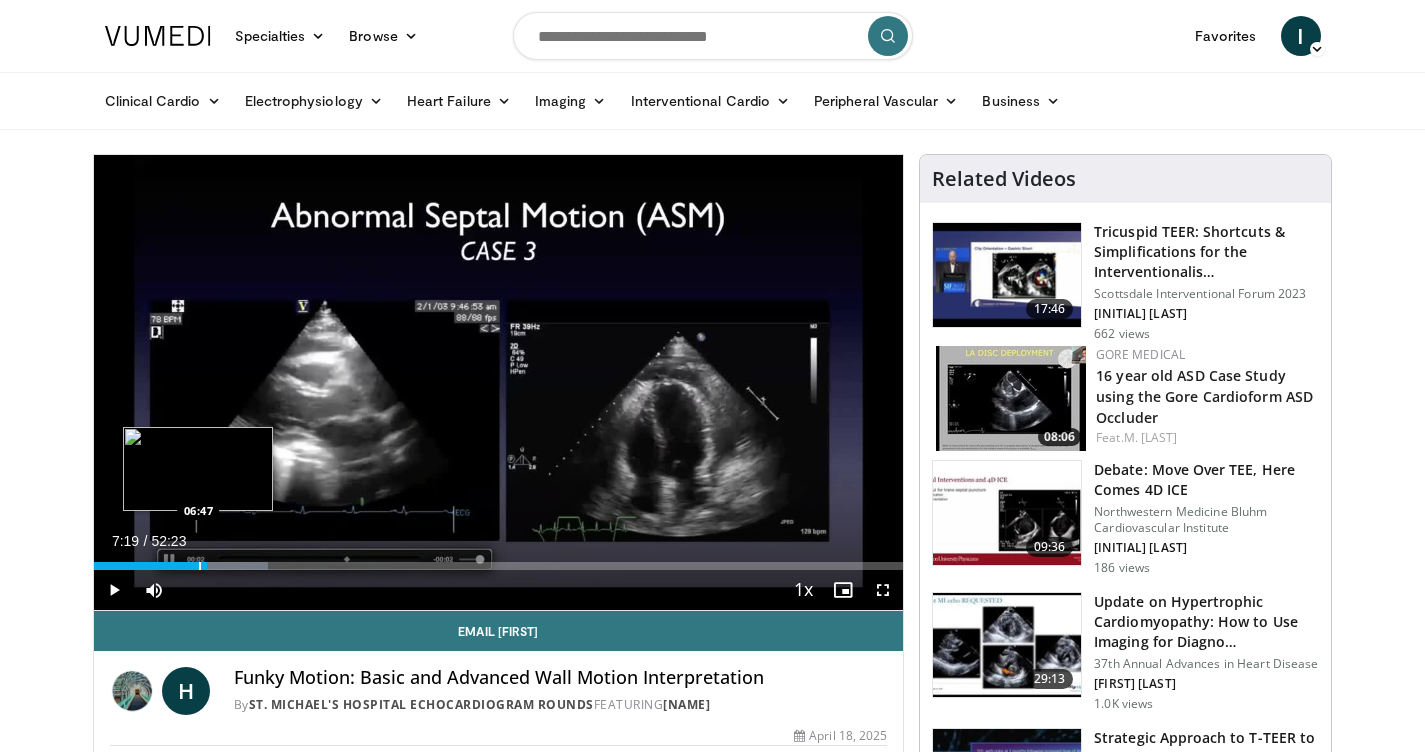 click at bounding box center [200, 566] 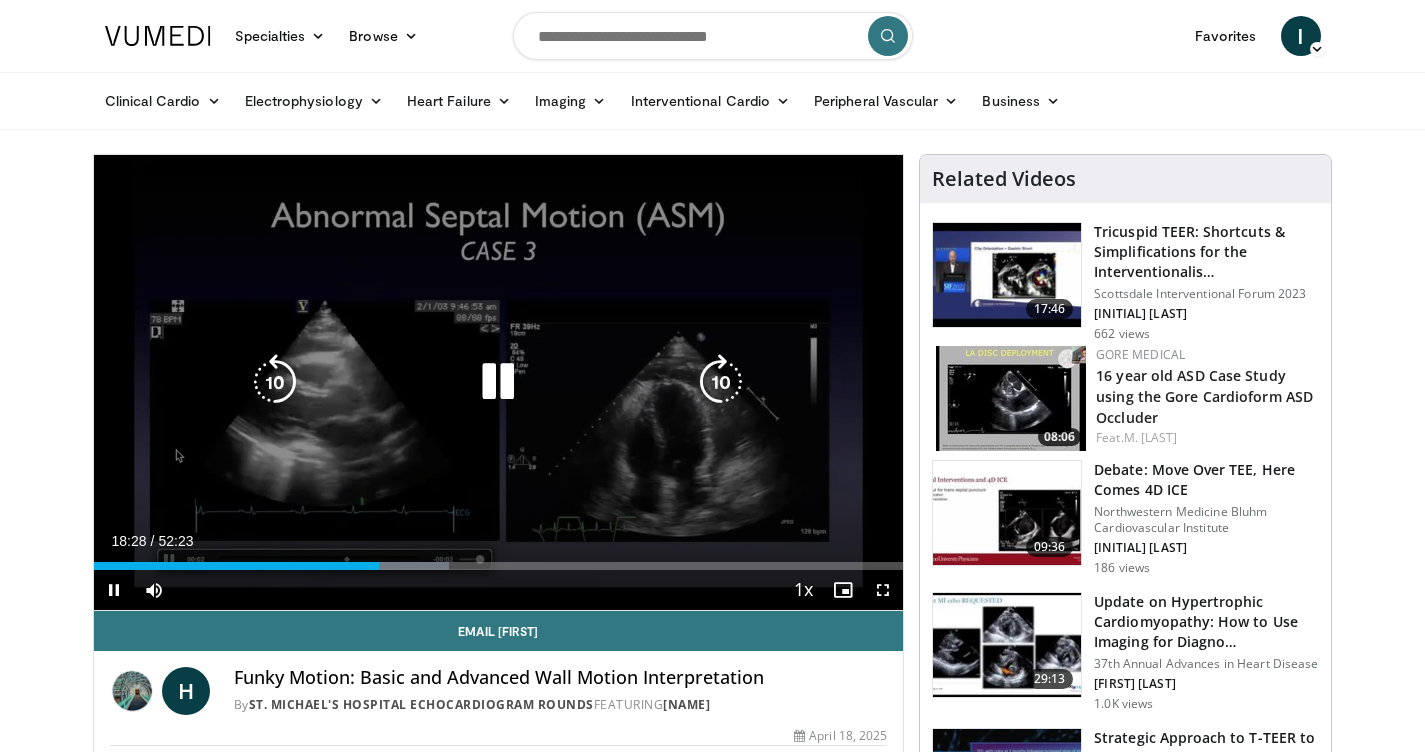 click at bounding box center [498, 382] 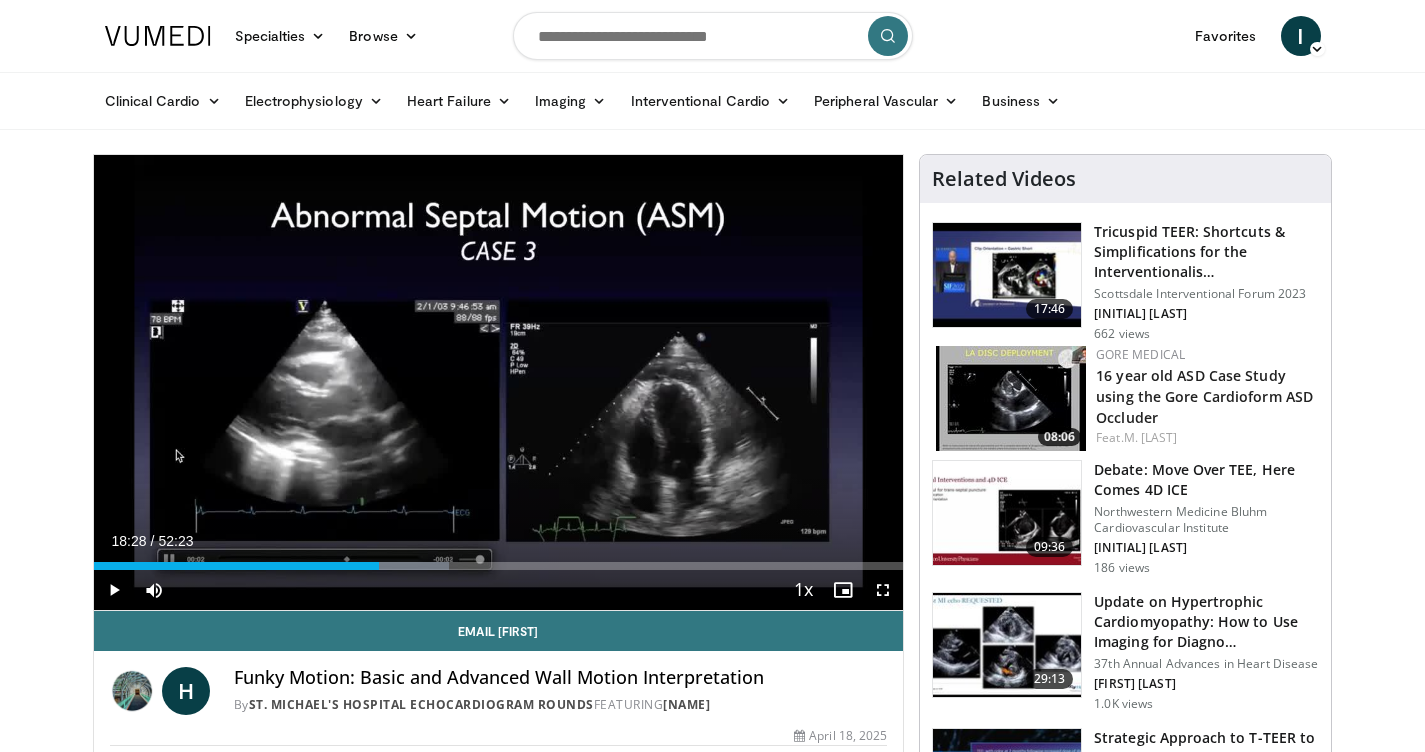 click at bounding box center [114, 590] 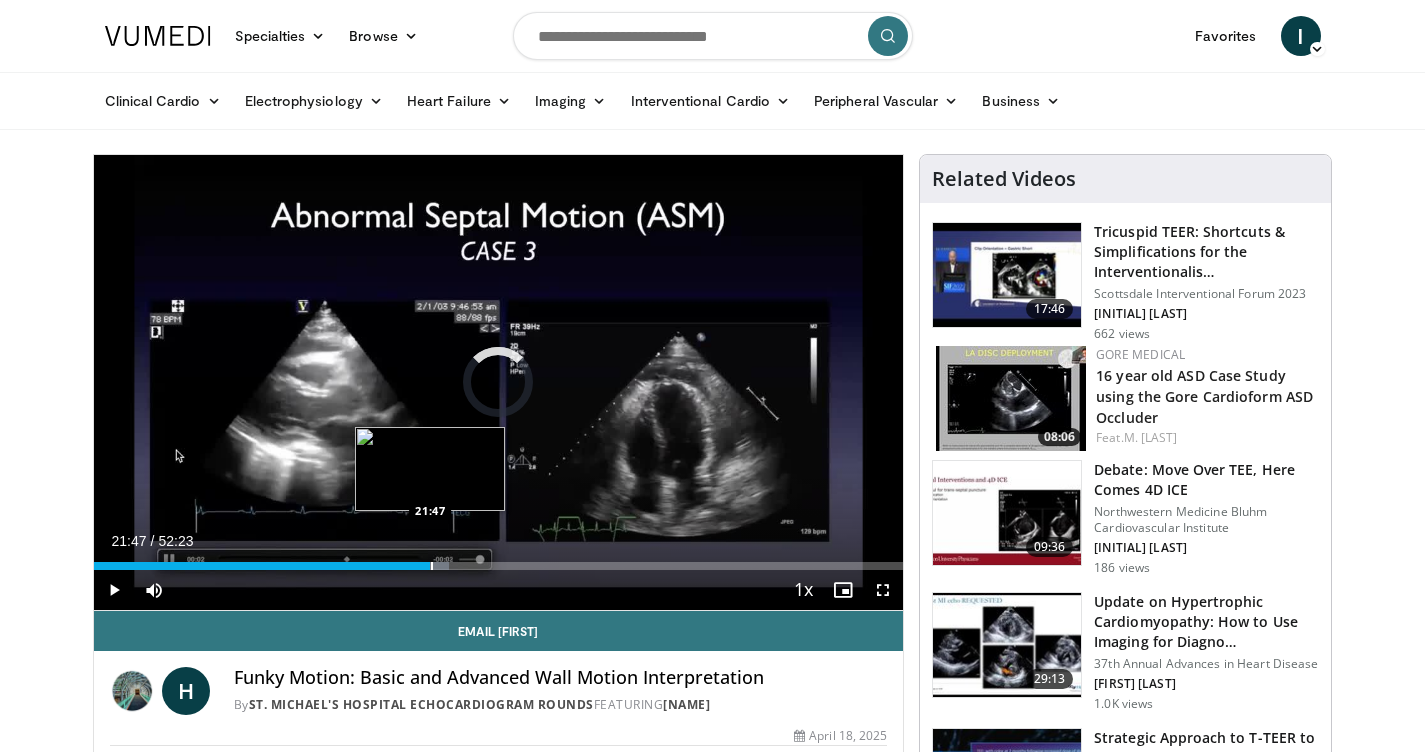 click at bounding box center [432, 566] 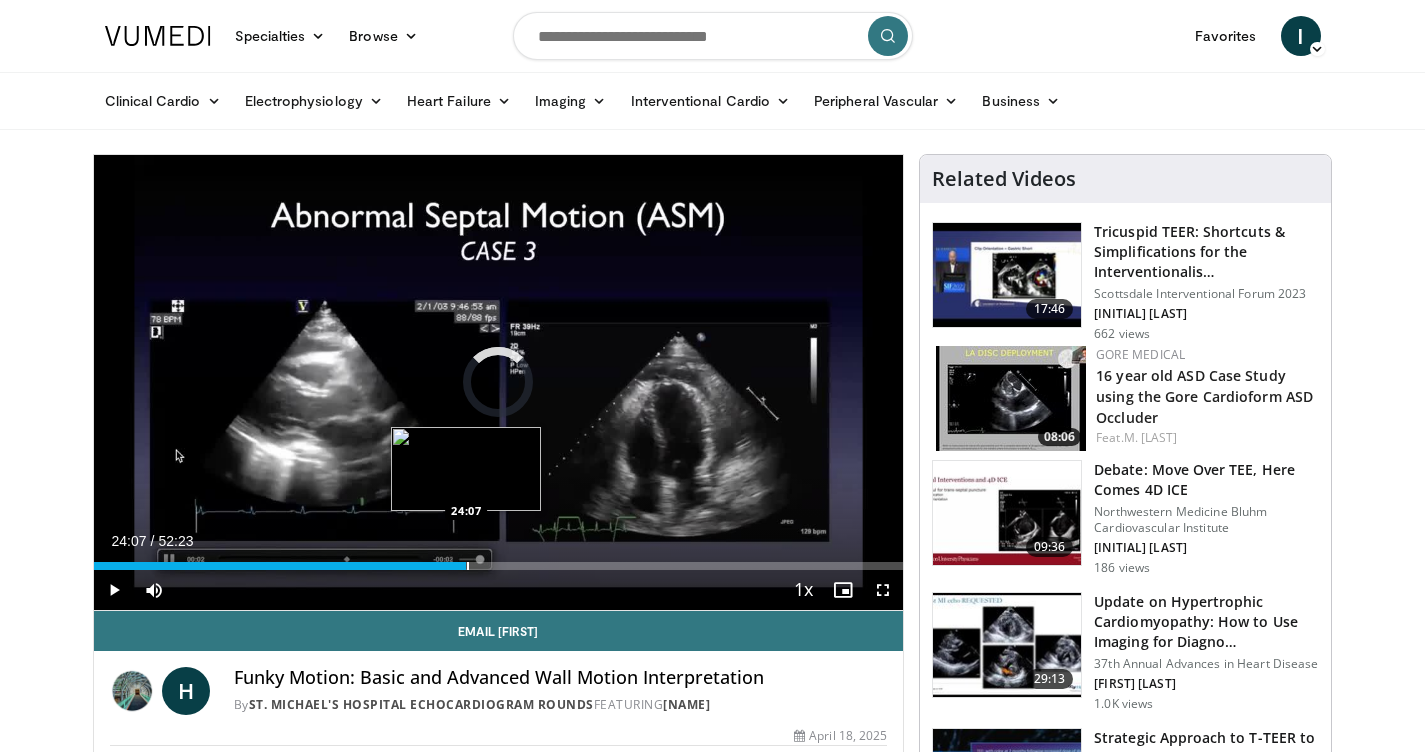 click at bounding box center [468, 566] 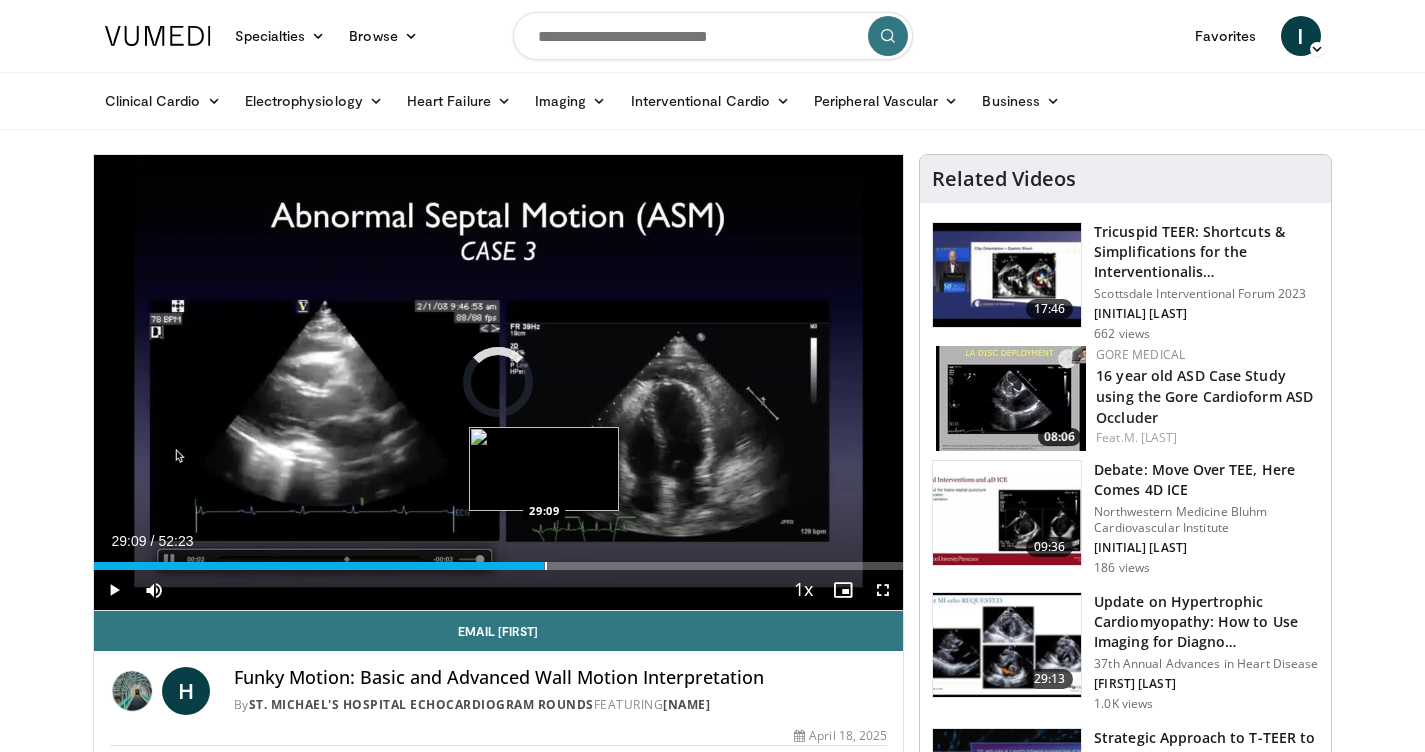 click at bounding box center [546, 566] 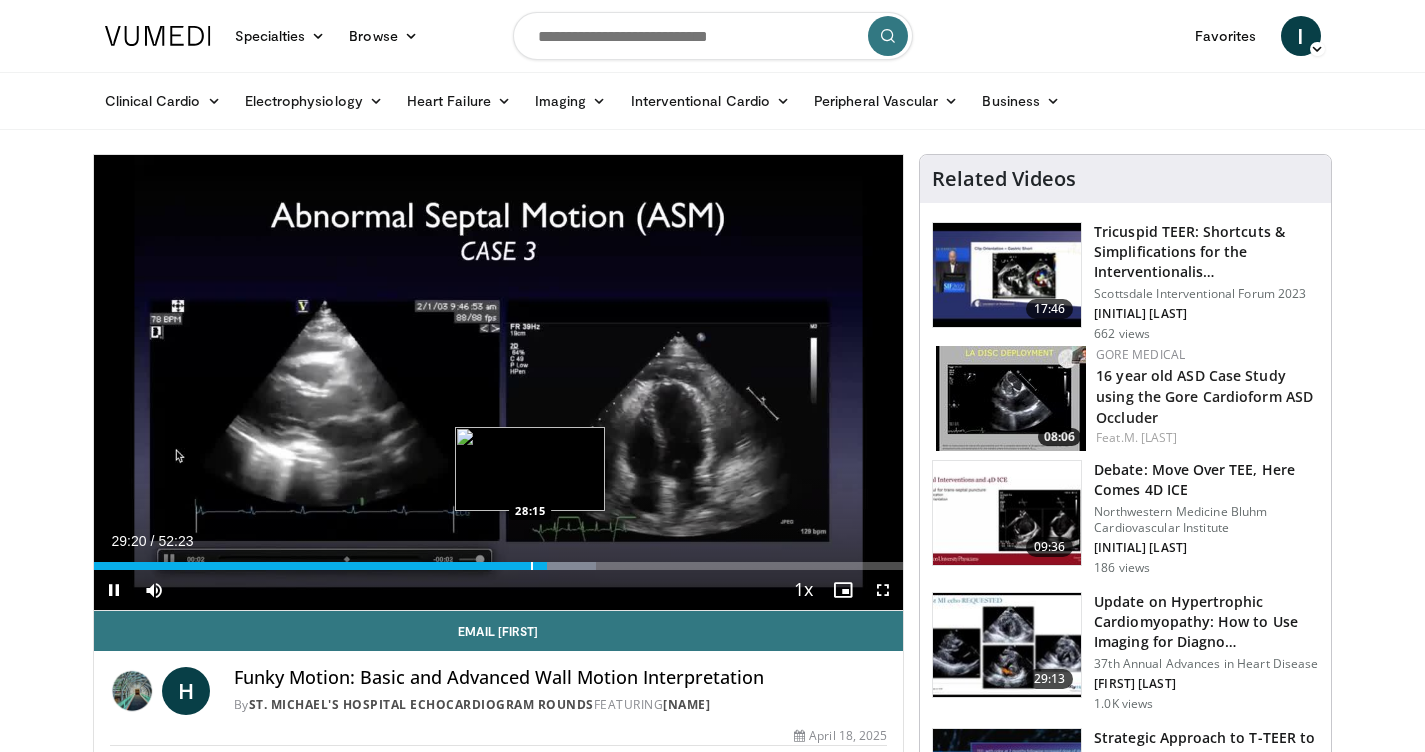 click at bounding box center [532, 566] 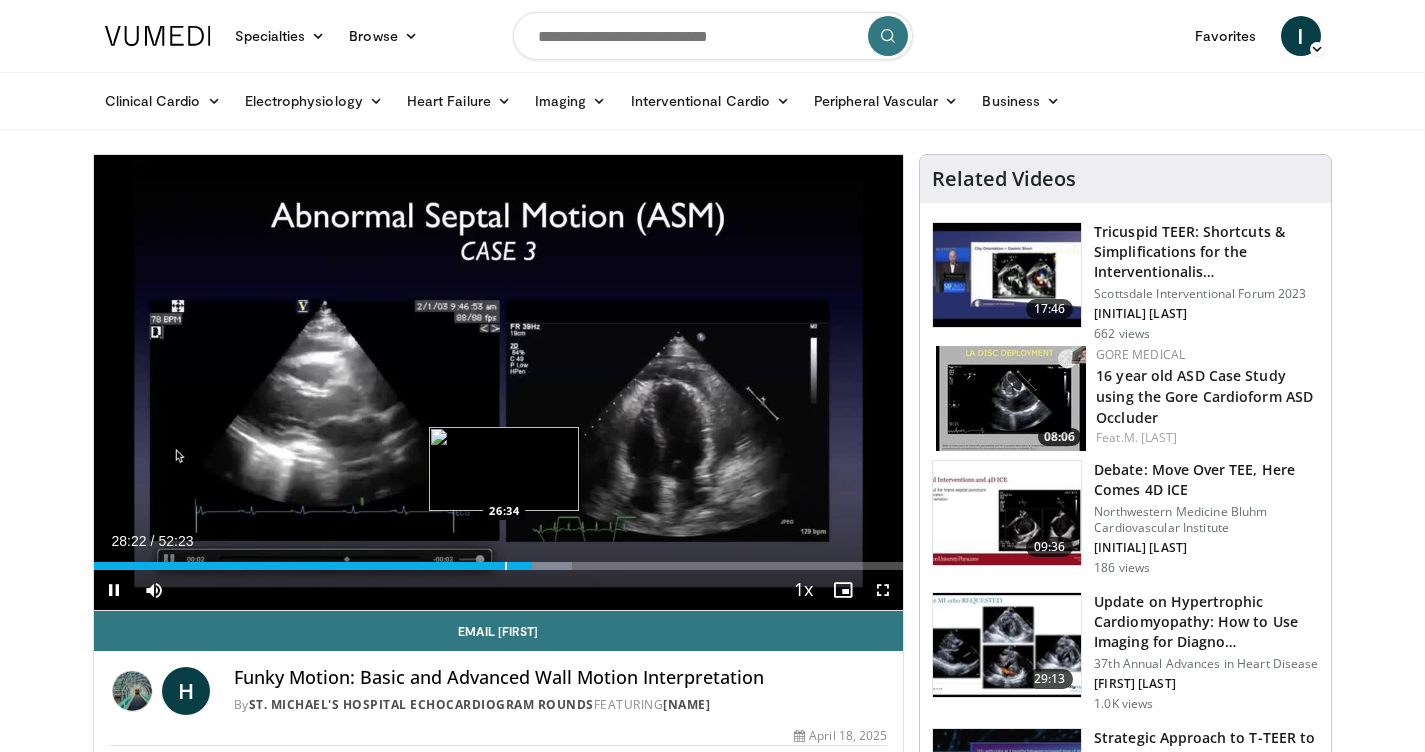 click at bounding box center (506, 566) 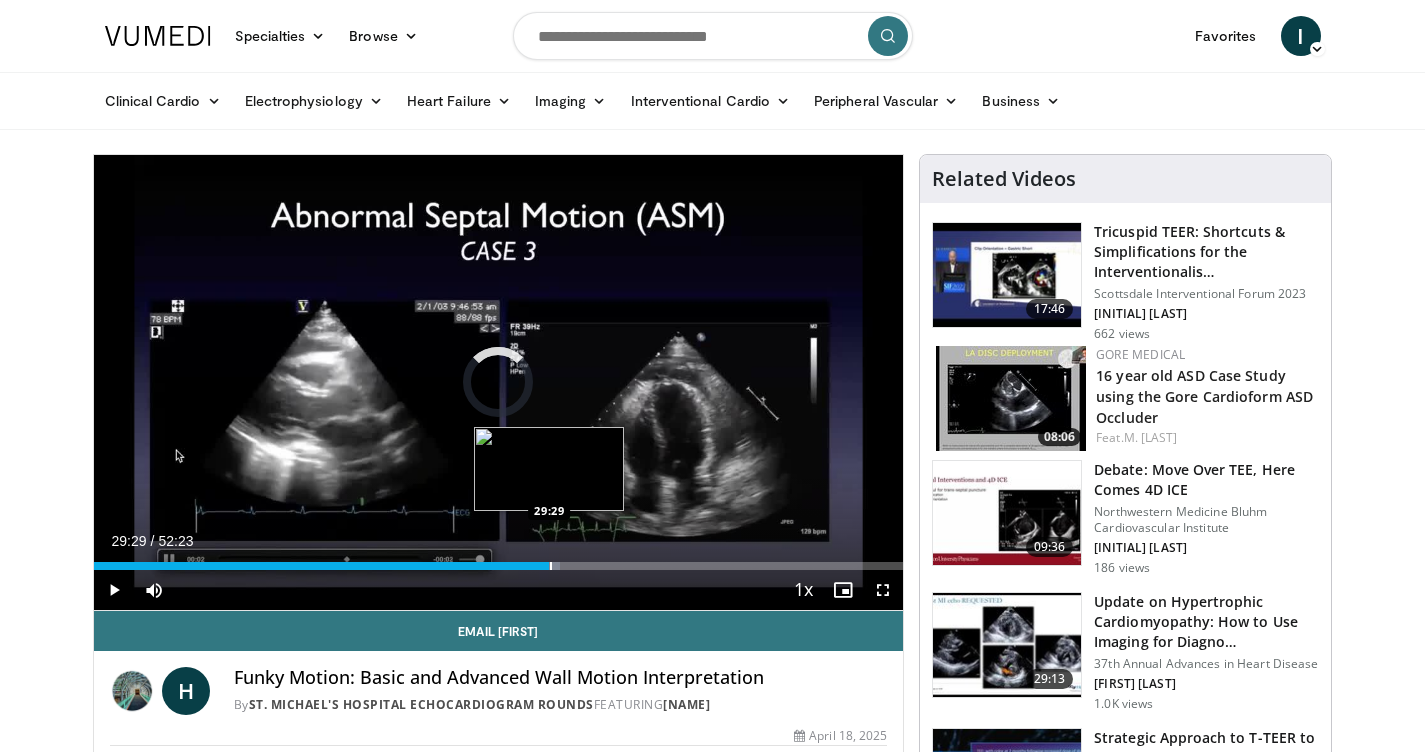 click at bounding box center (551, 566) 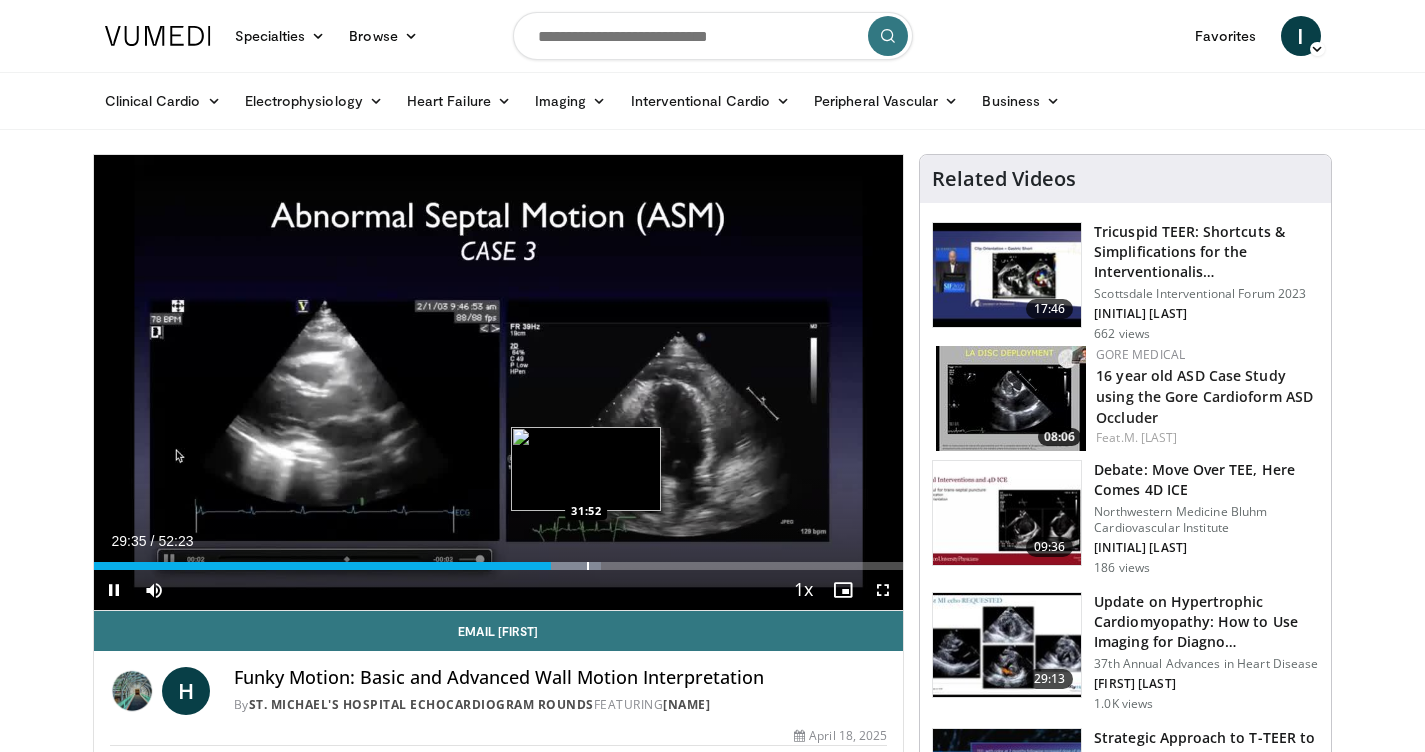 click at bounding box center (588, 566) 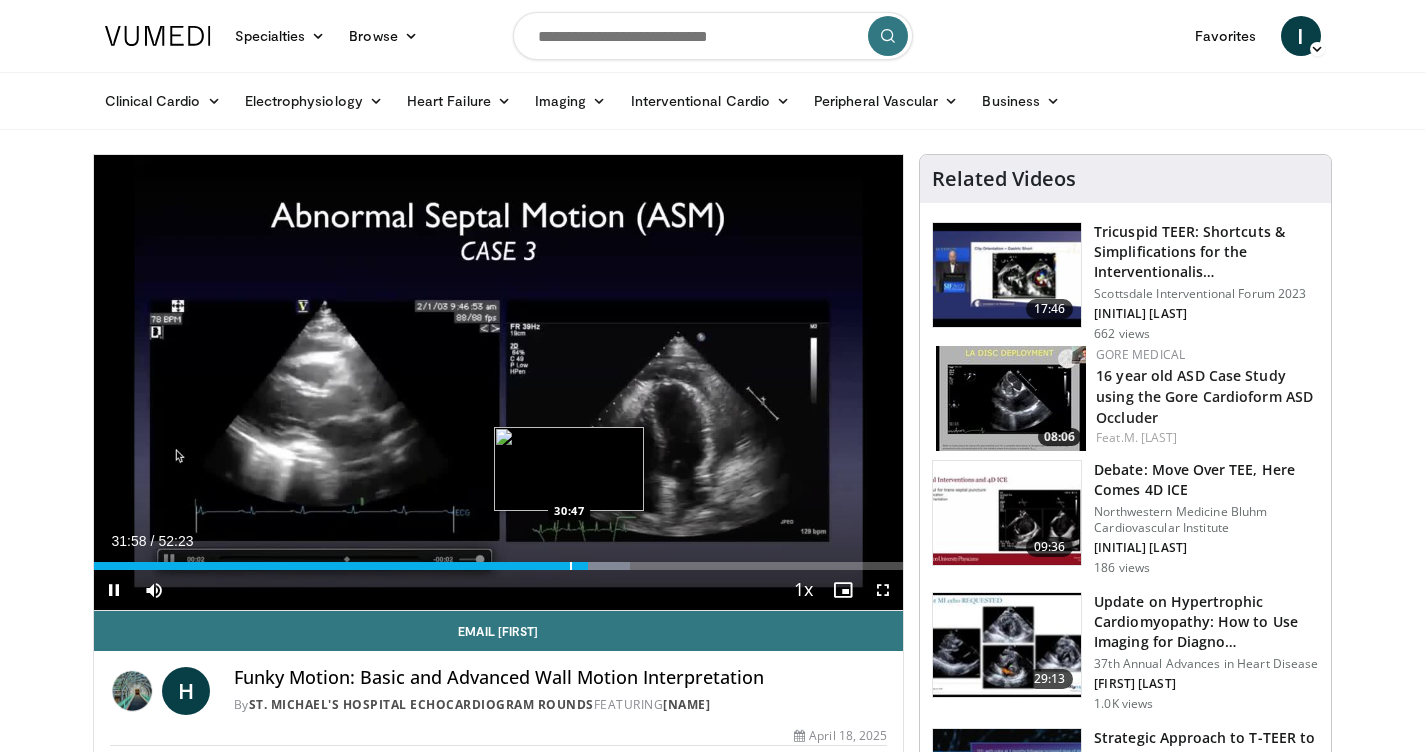 click at bounding box center (571, 566) 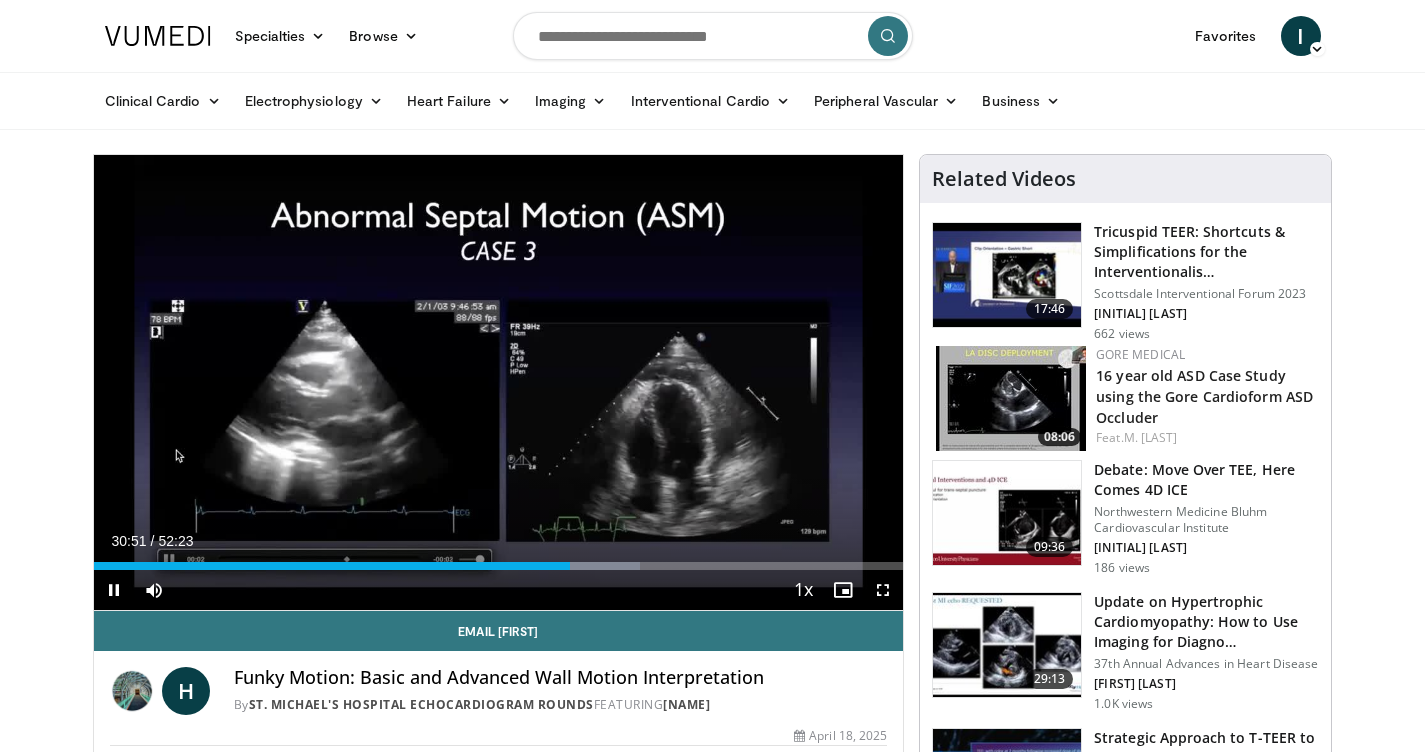 click on "Current Time  [TIME] / Duration  [TIME] Pause Skip Backward Skip Forward Mute 0% Loaded :  67.52% [TIME] [TIME] Stream Type  LIVE Seek to live, currently behind live LIVE   1x Playback Rate 0.5x 0.75x 1x , selected 1.25x 1.5x 1.75x 2x Chapters Chapters Descriptions descriptions off , selected Captions captions off , selected Audio Track en (Main) , selected Fullscreen Enable picture-in-picture mode" at bounding box center (499, 590) 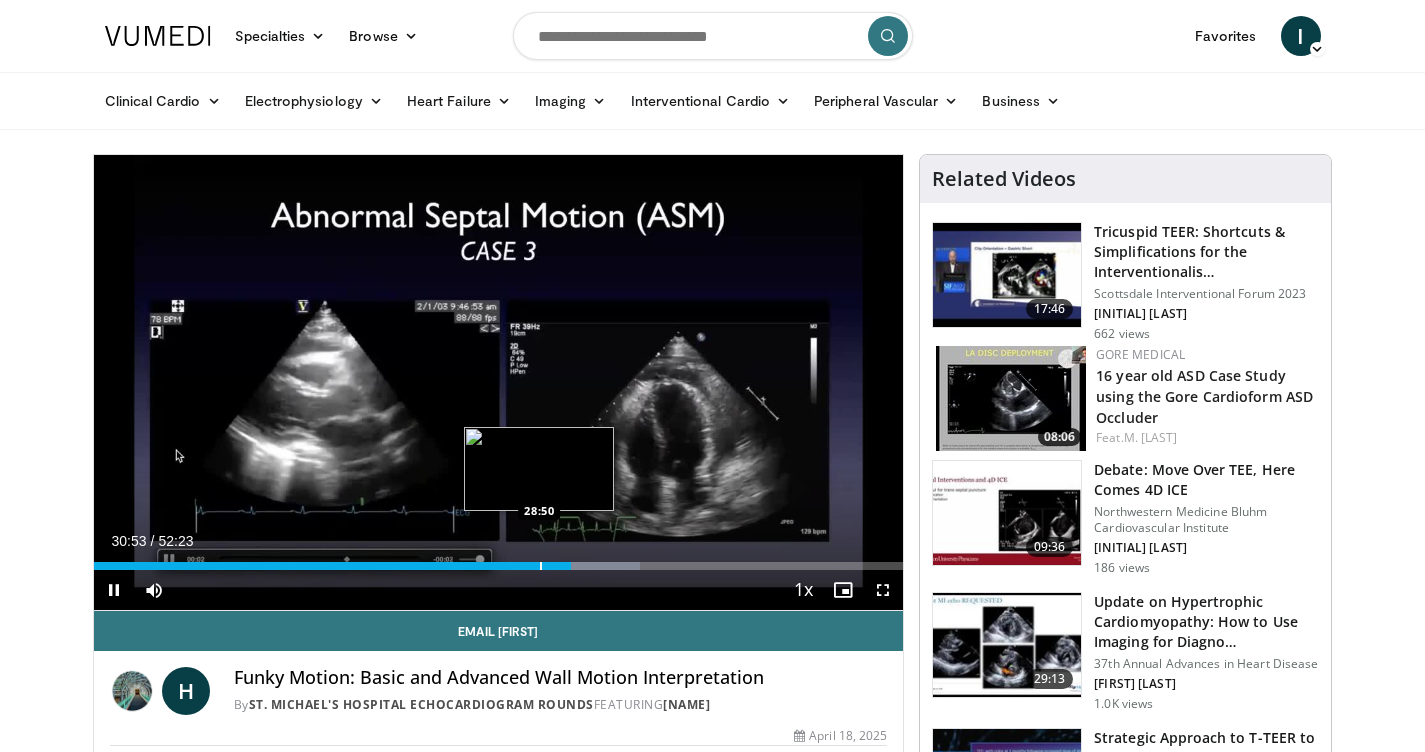 click at bounding box center [541, 566] 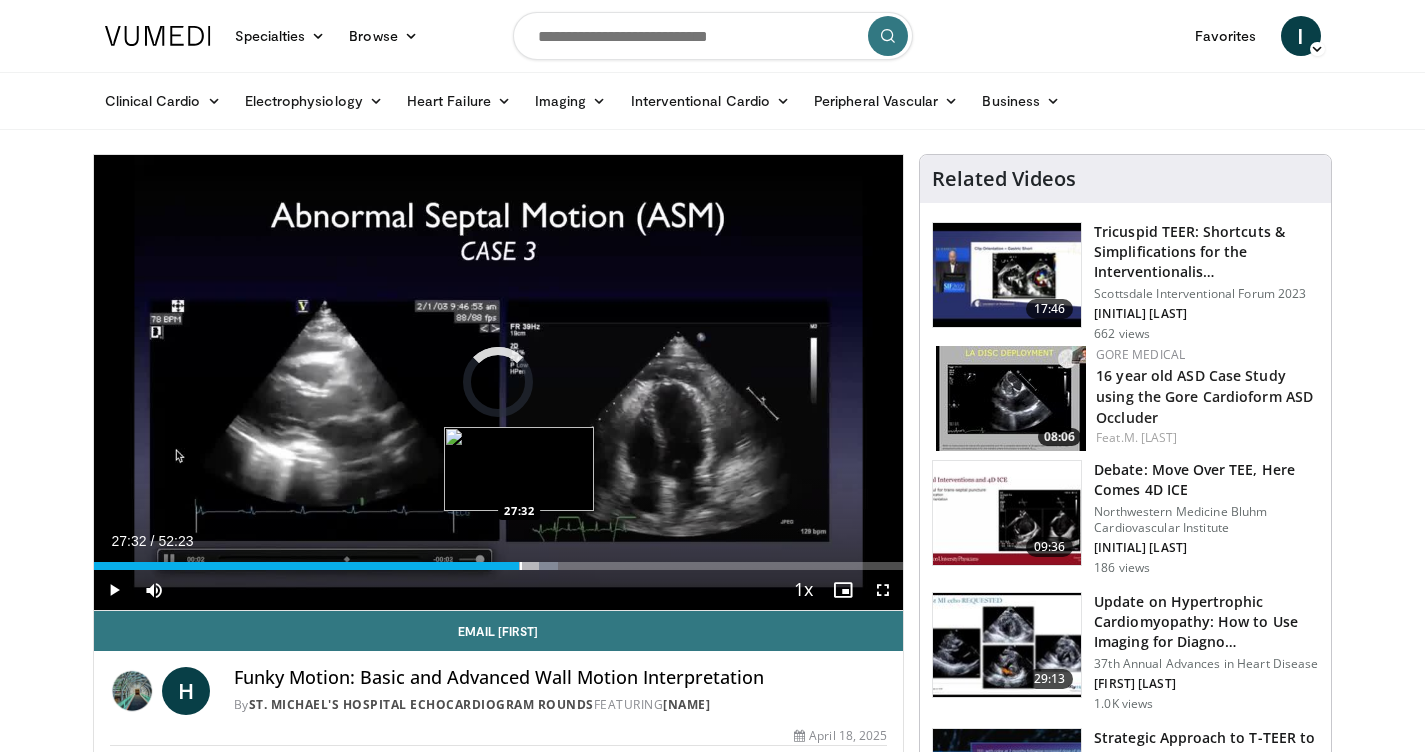 click at bounding box center (521, 566) 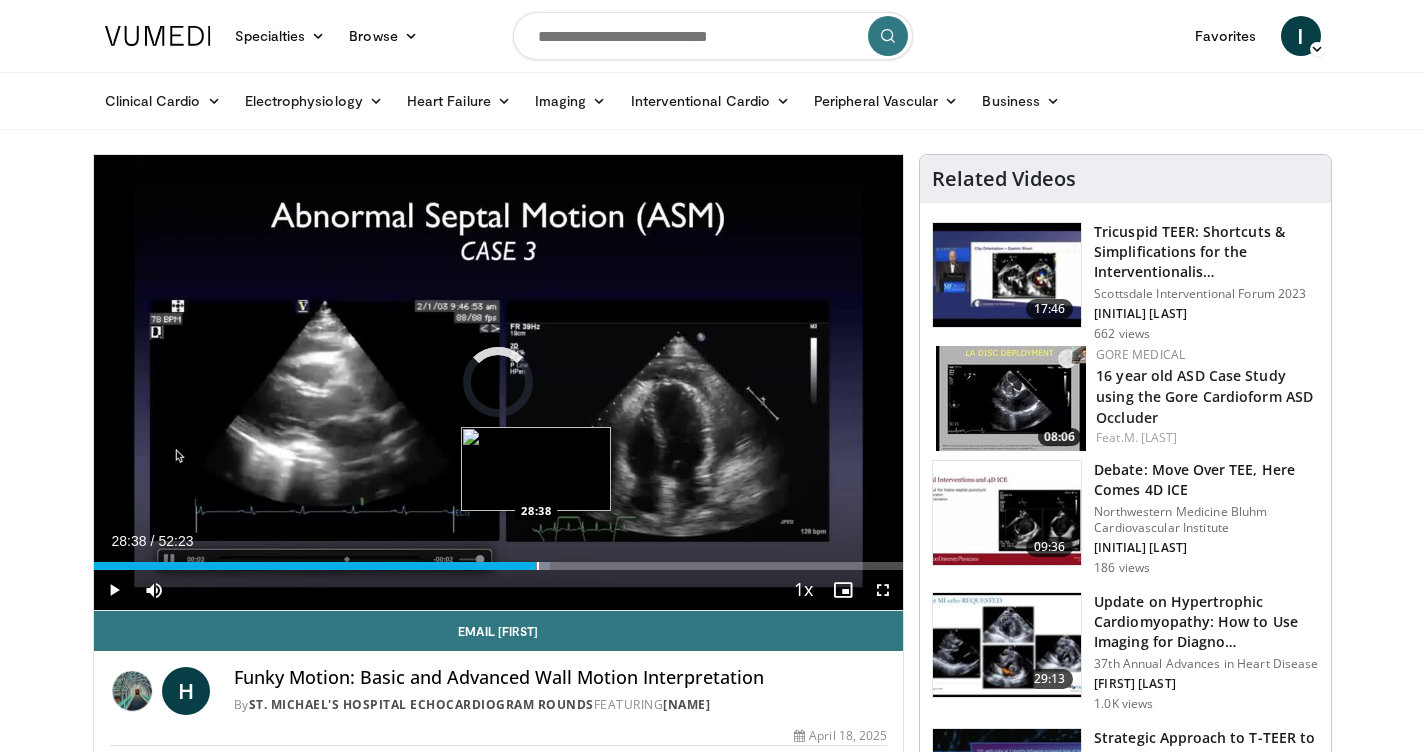 click at bounding box center (538, 566) 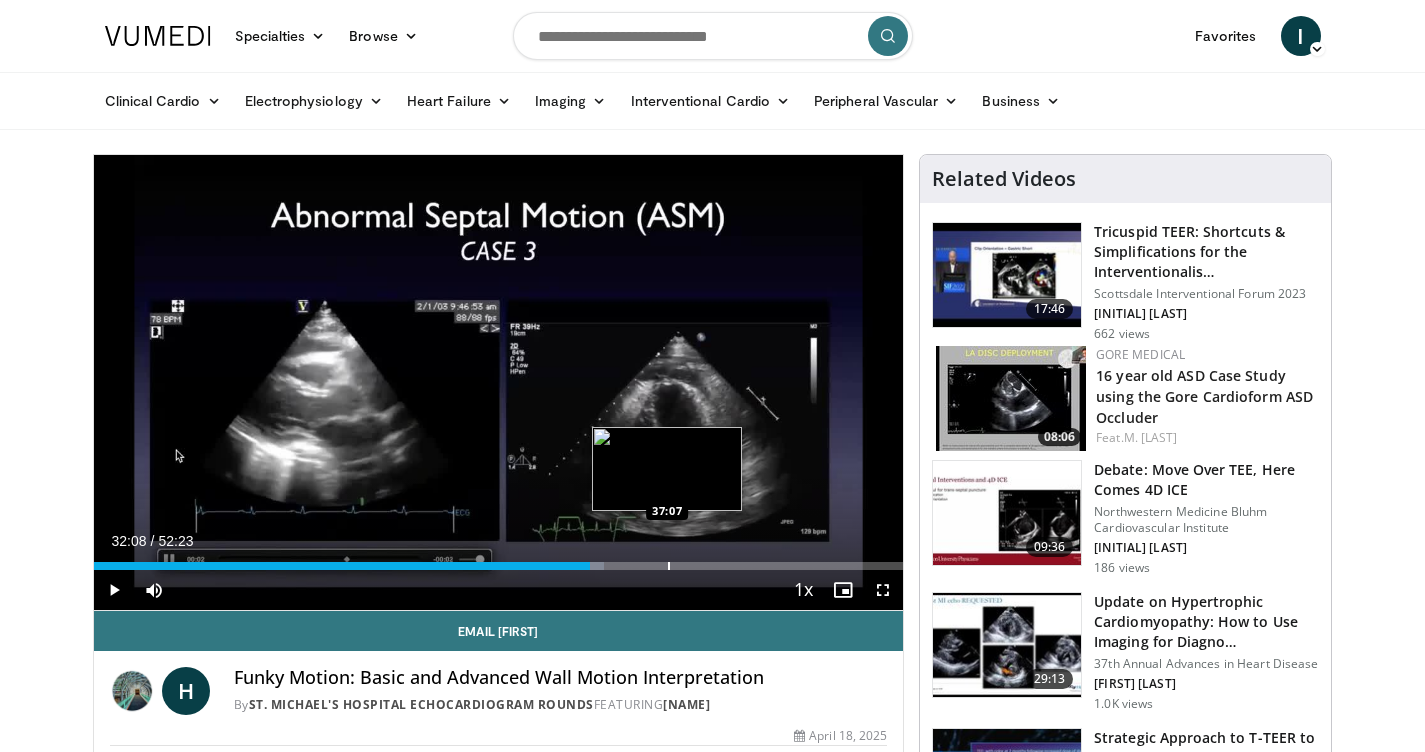 click on "Loaded :  63.06% 32:08 37:07" at bounding box center (499, 560) 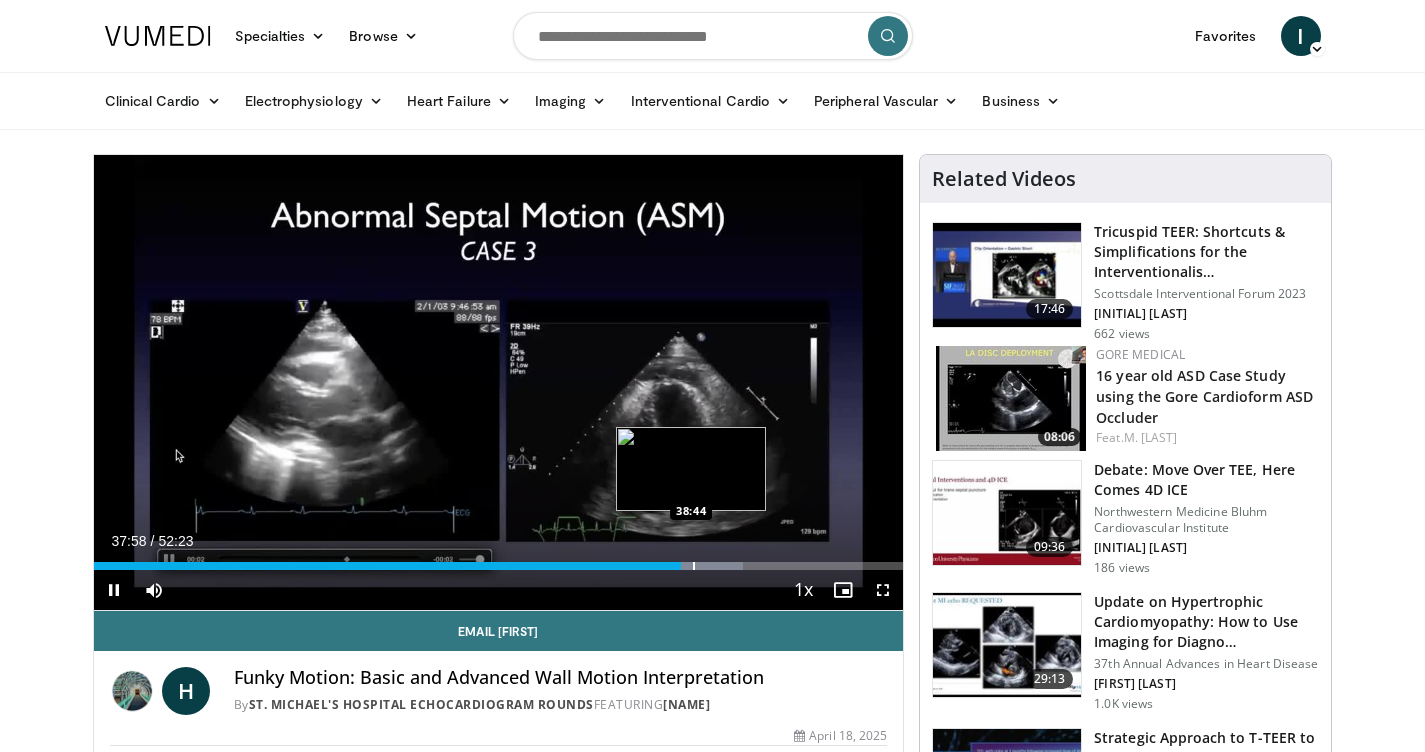 click on "Current Time 0:00 / Duration 52:23" at bounding box center [499, 383] 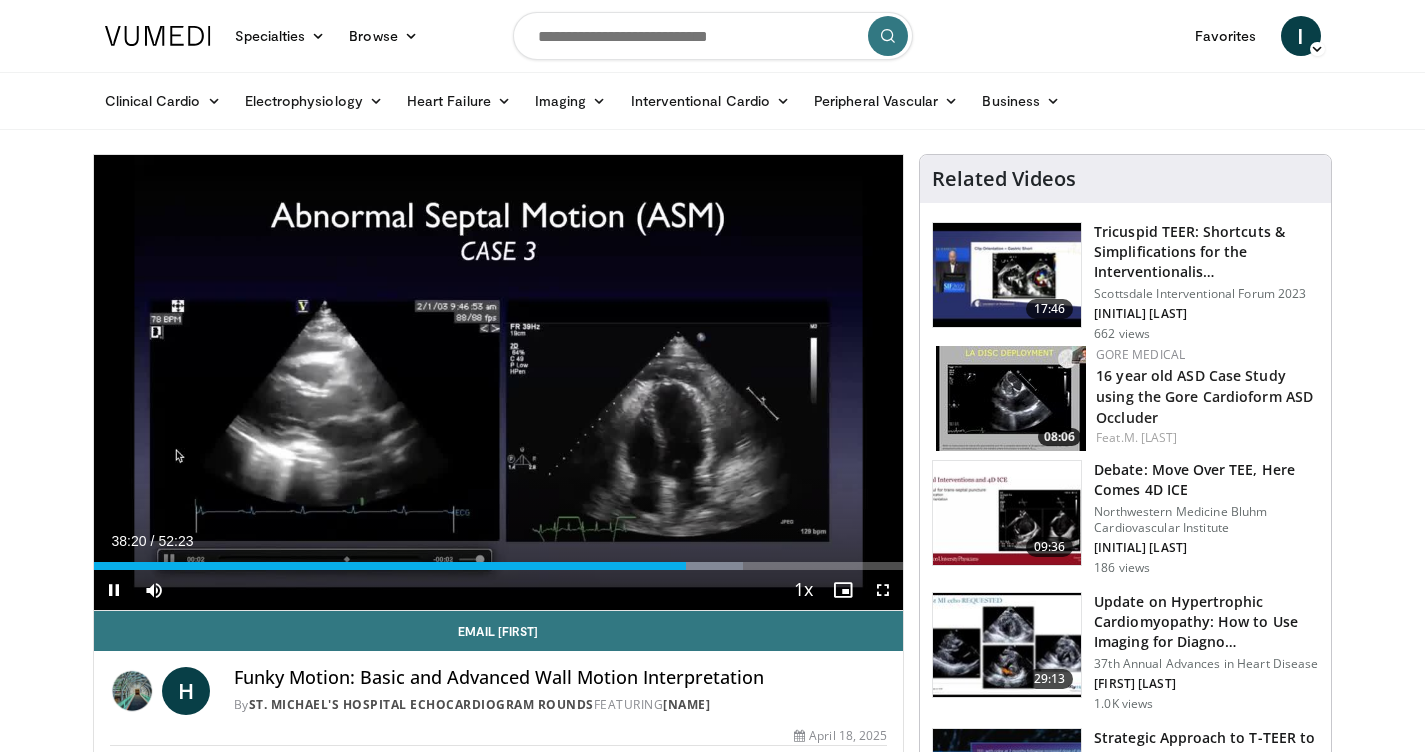 click at bounding box center (114, 590) 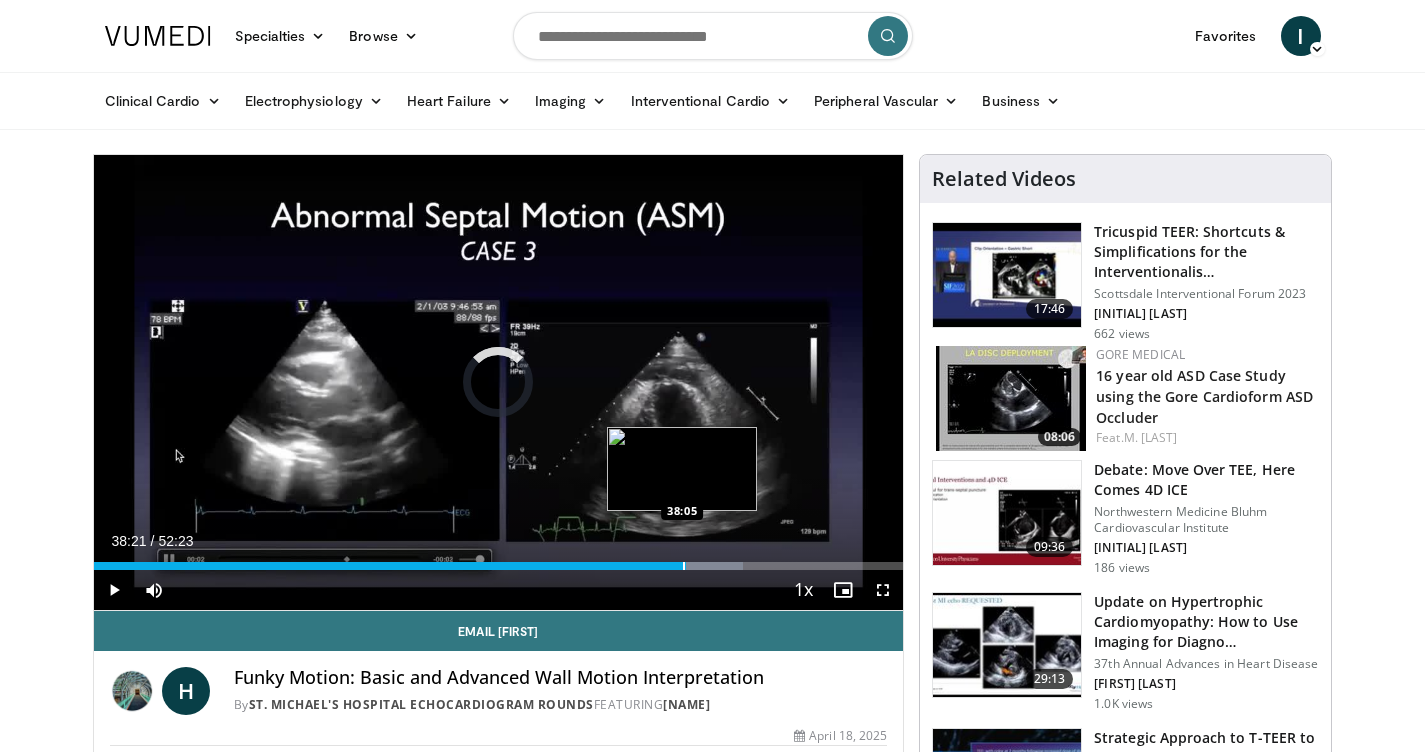 click at bounding box center (684, 566) 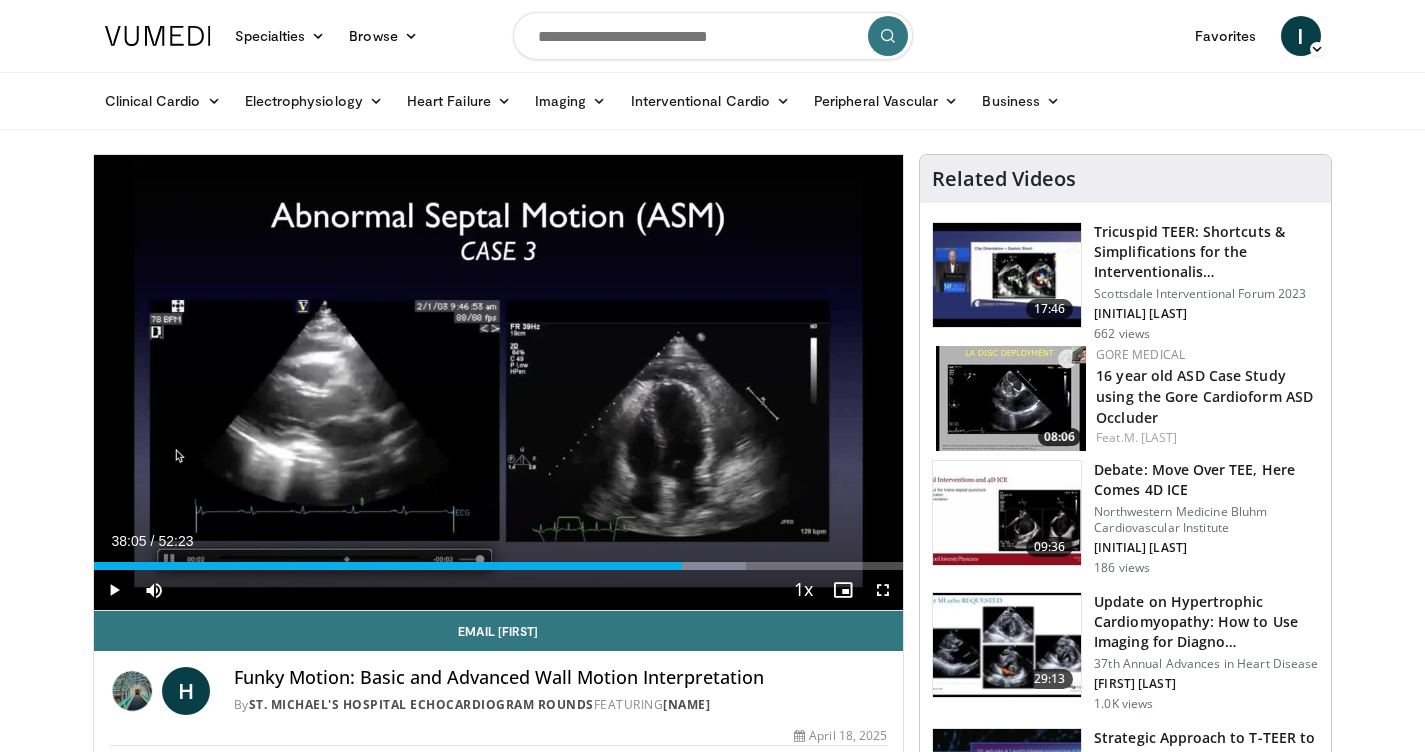 click at bounding box center (114, 590) 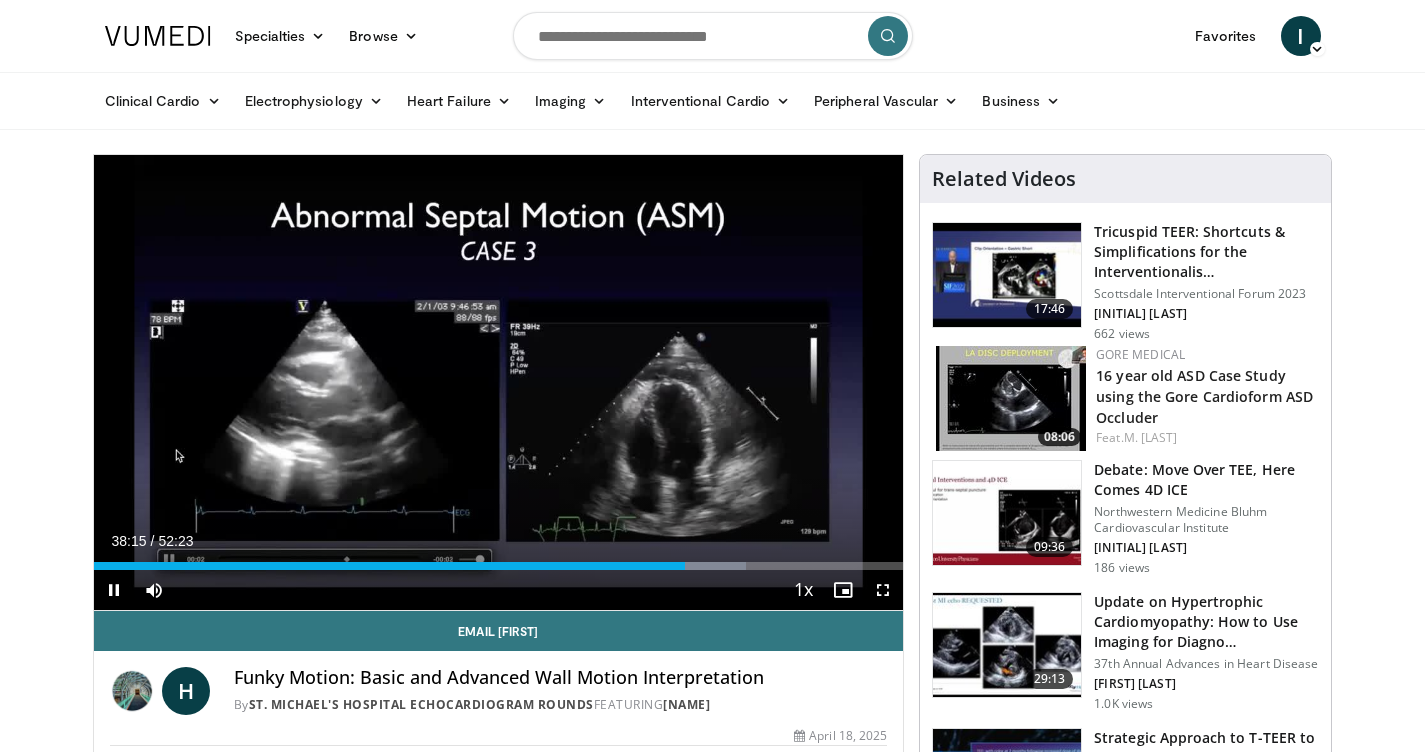 click at bounding box center (114, 590) 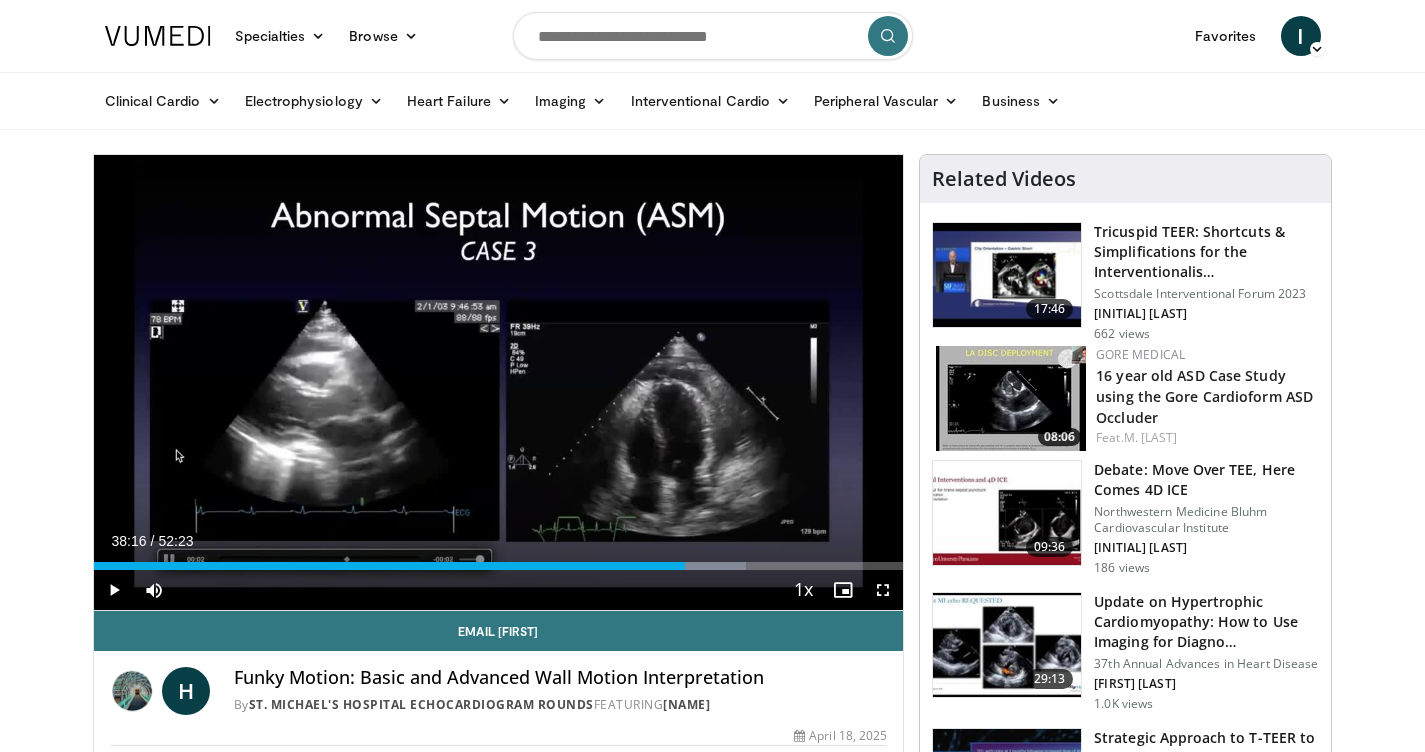click at bounding box center (114, 590) 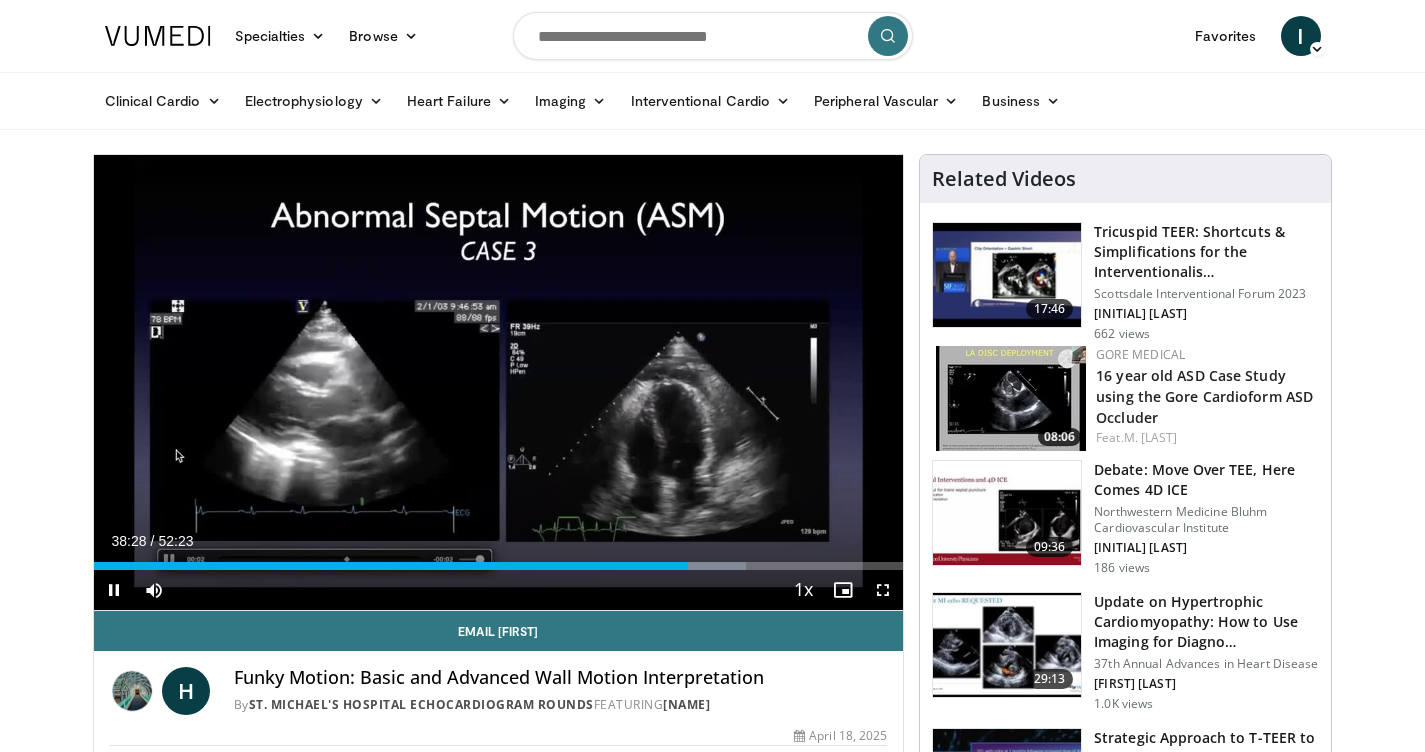 click at bounding box center [114, 590] 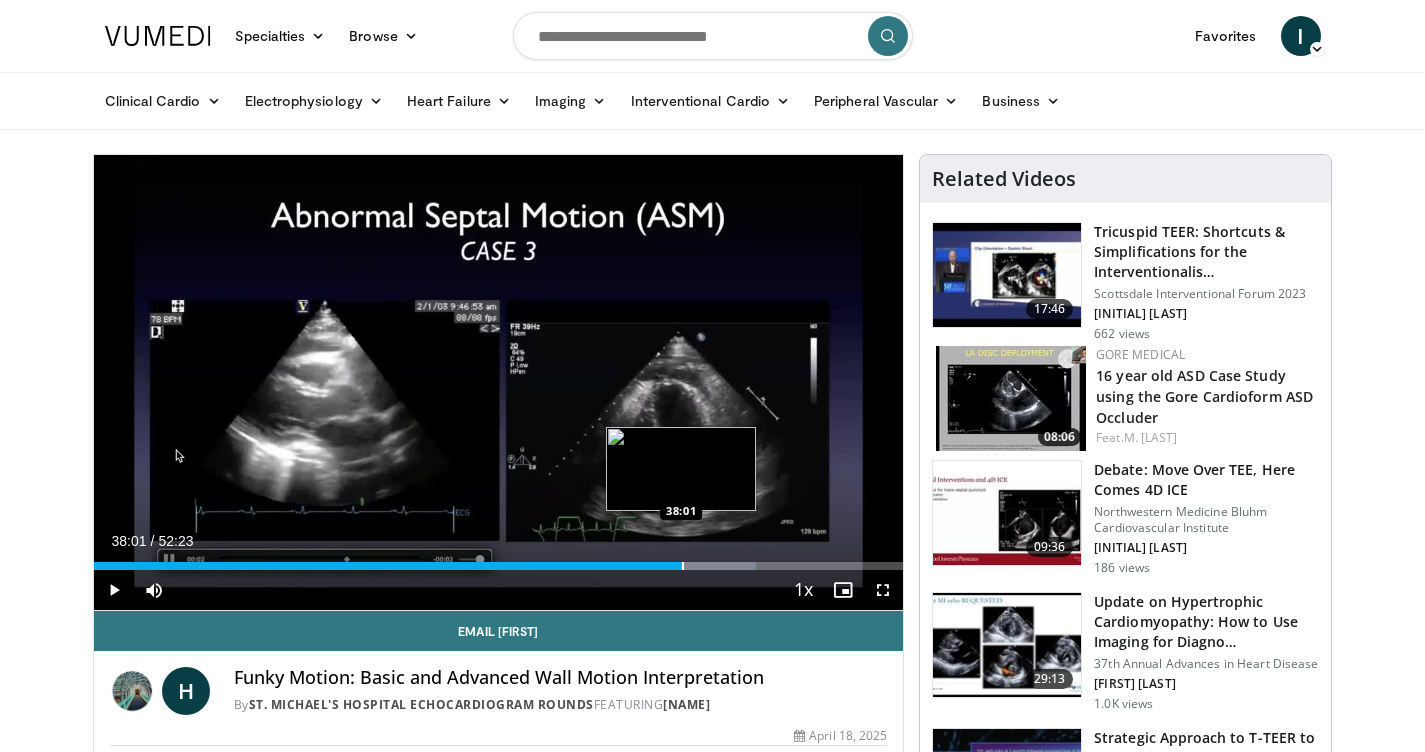 click at bounding box center (683, 566) 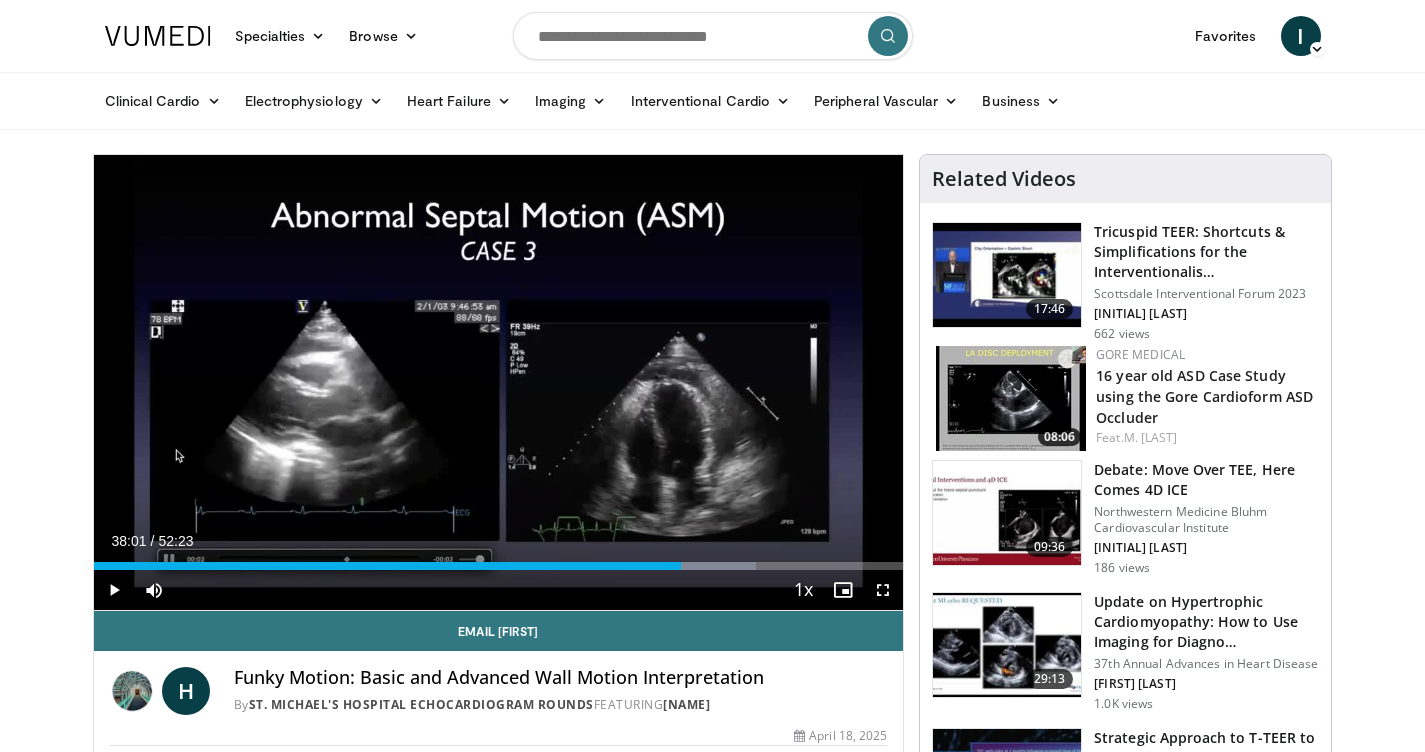 click at bounding box center (114, 590) 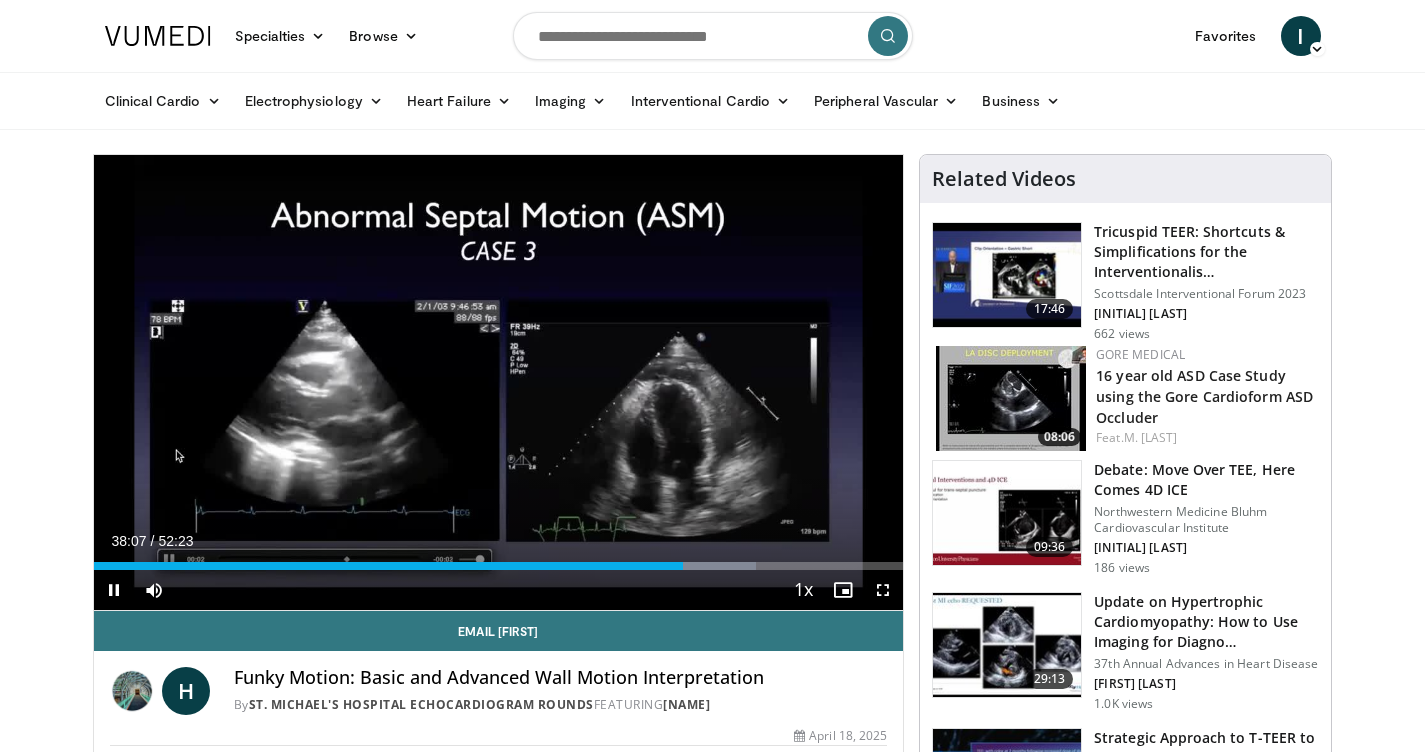 click at bounding box center (114, 590) 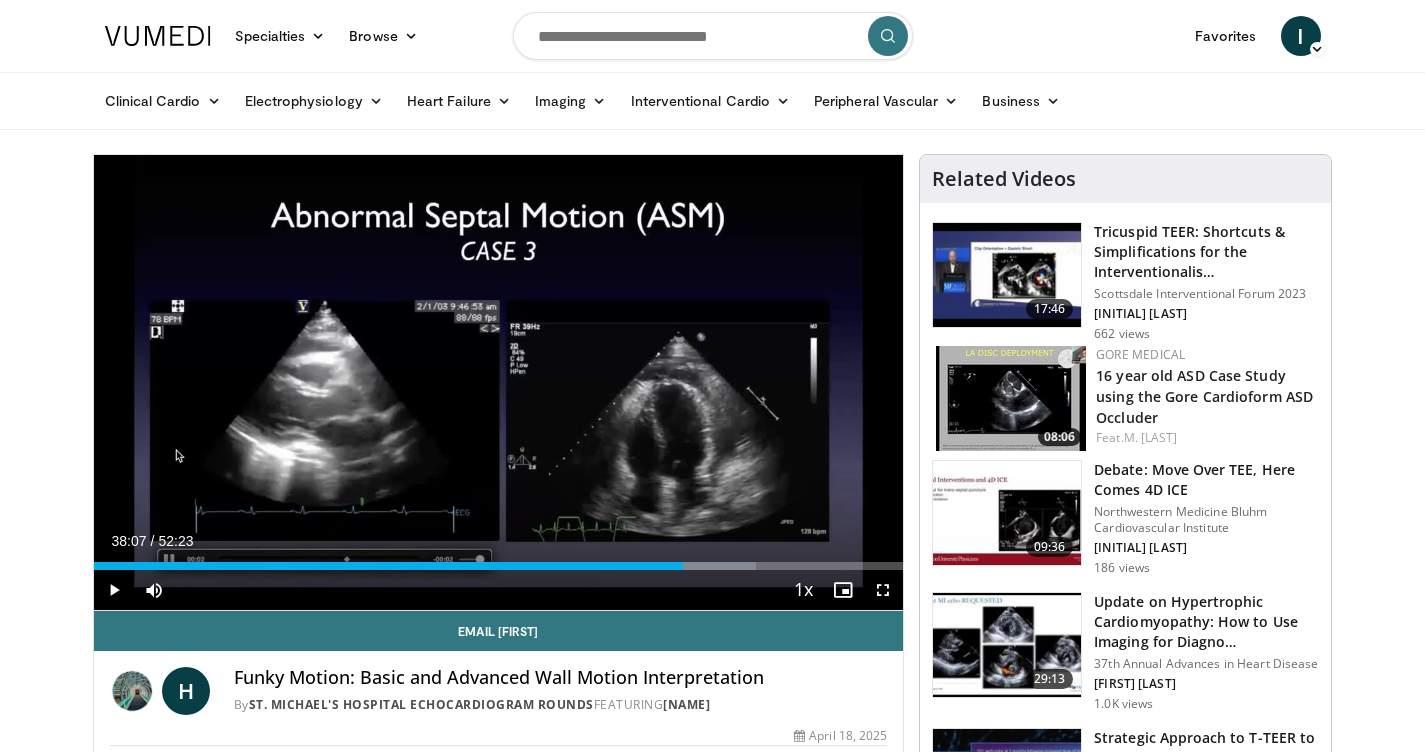 click at bounding box center [114, 590] 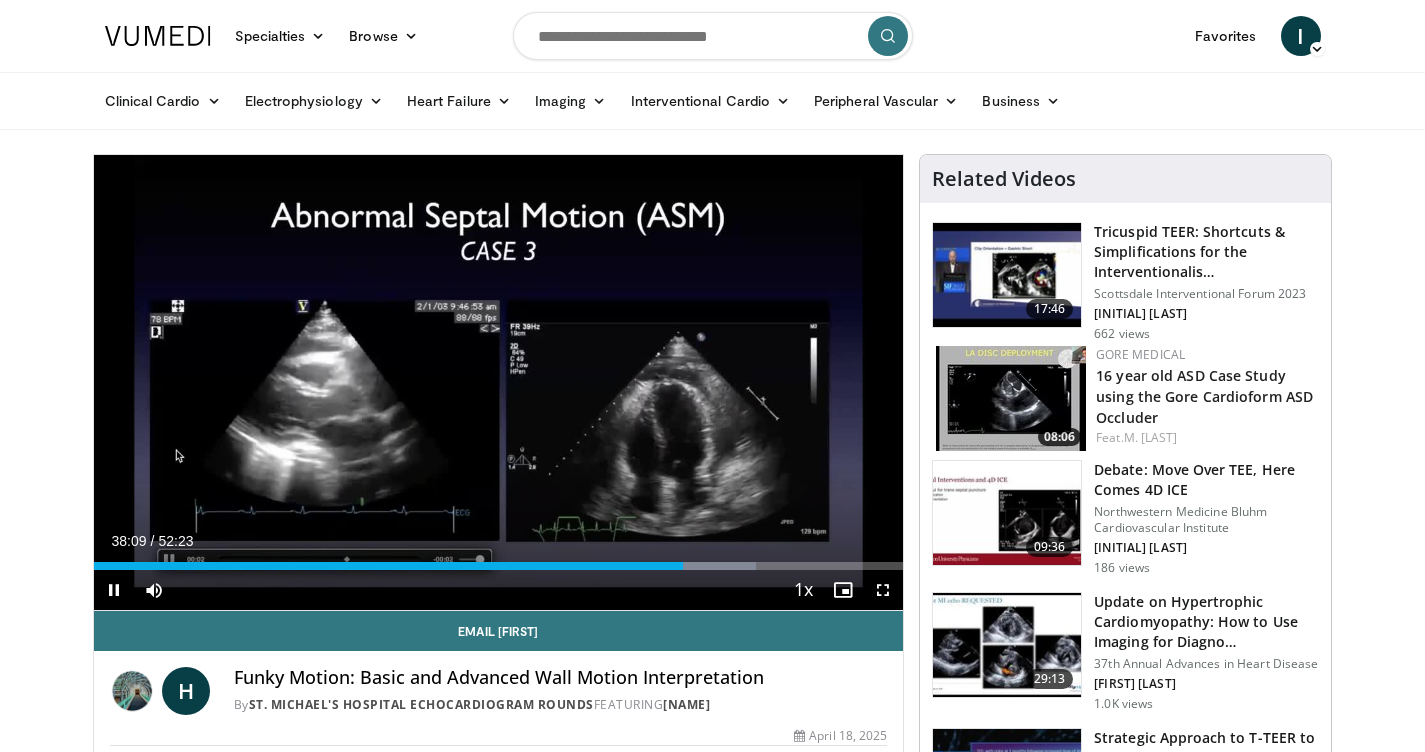 click at bounding box center (114, 590) 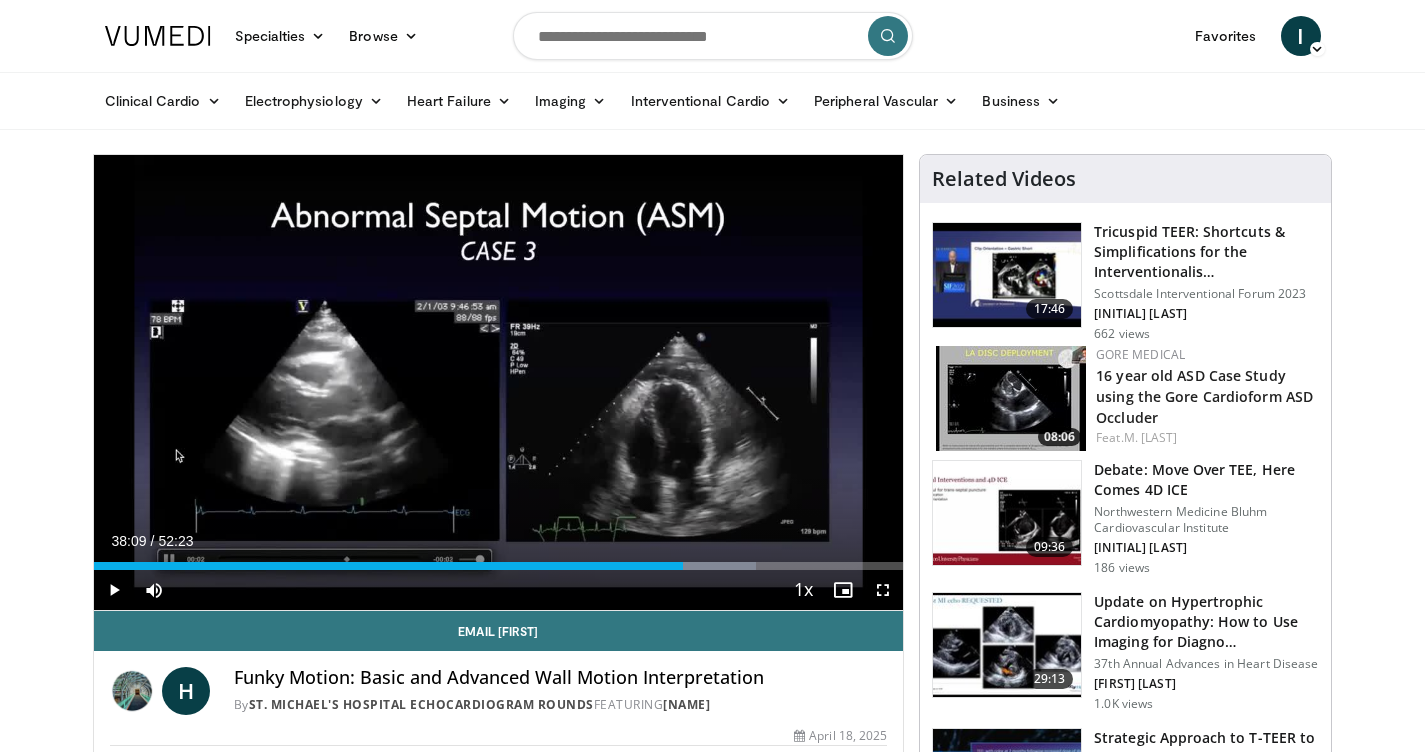 click at bounding box center [114, 590] 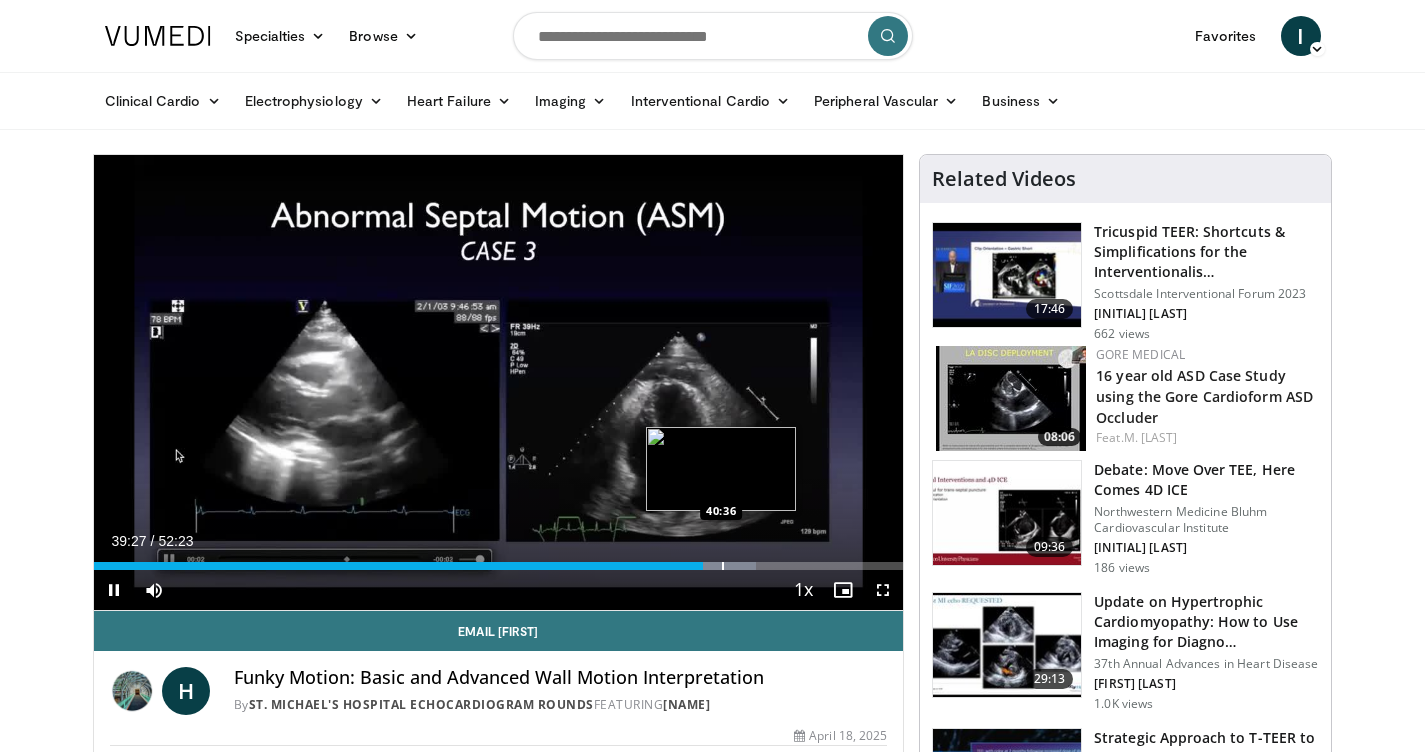 click at bounding box center (723, 566) 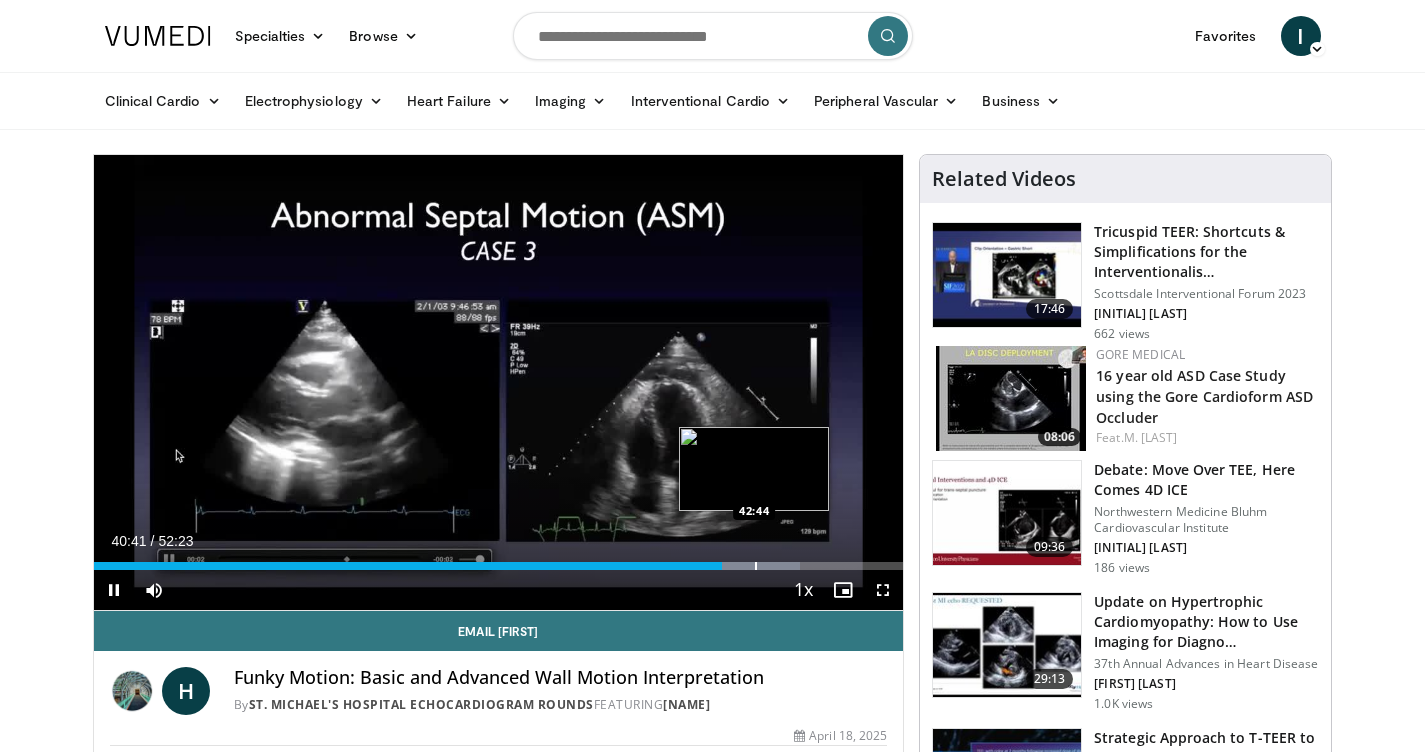 click at bounding box center [756, 566] 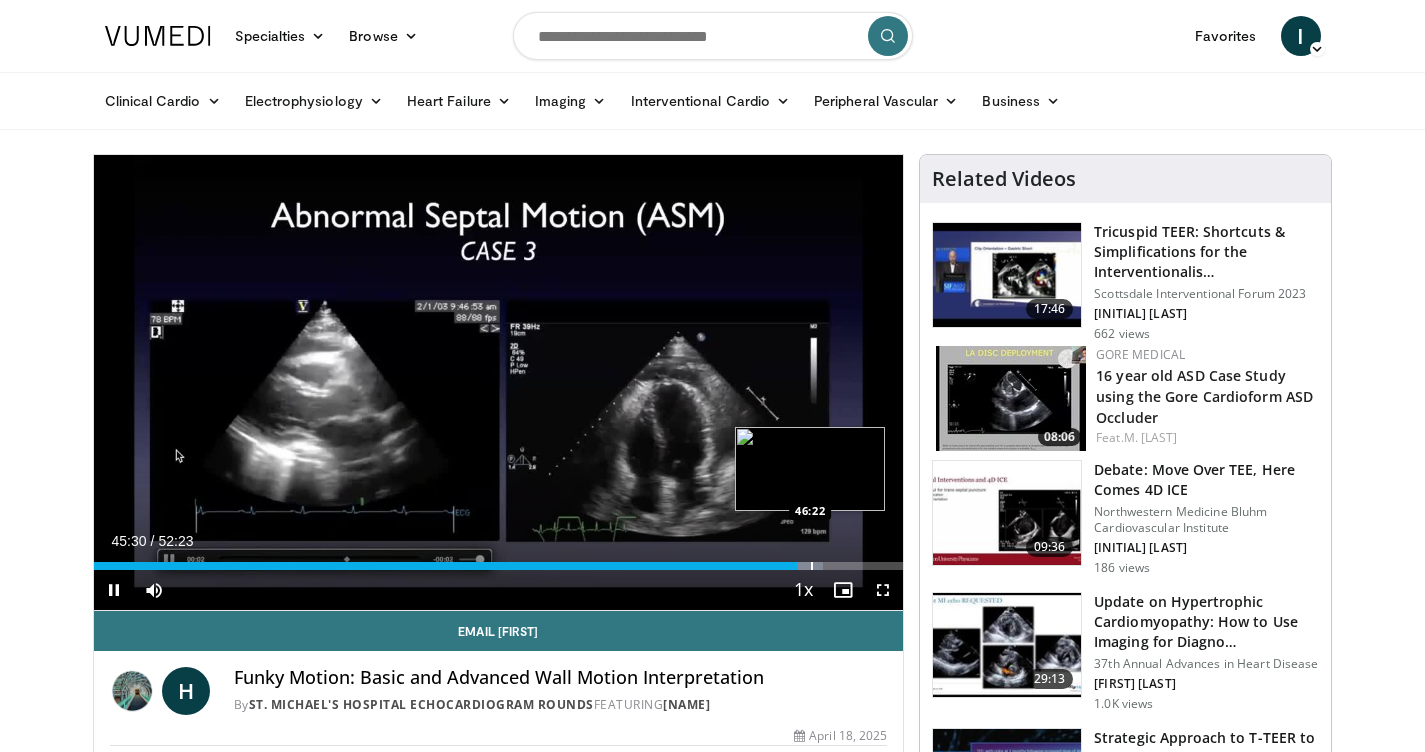 click on "**********" at bounding box center (499, 383) 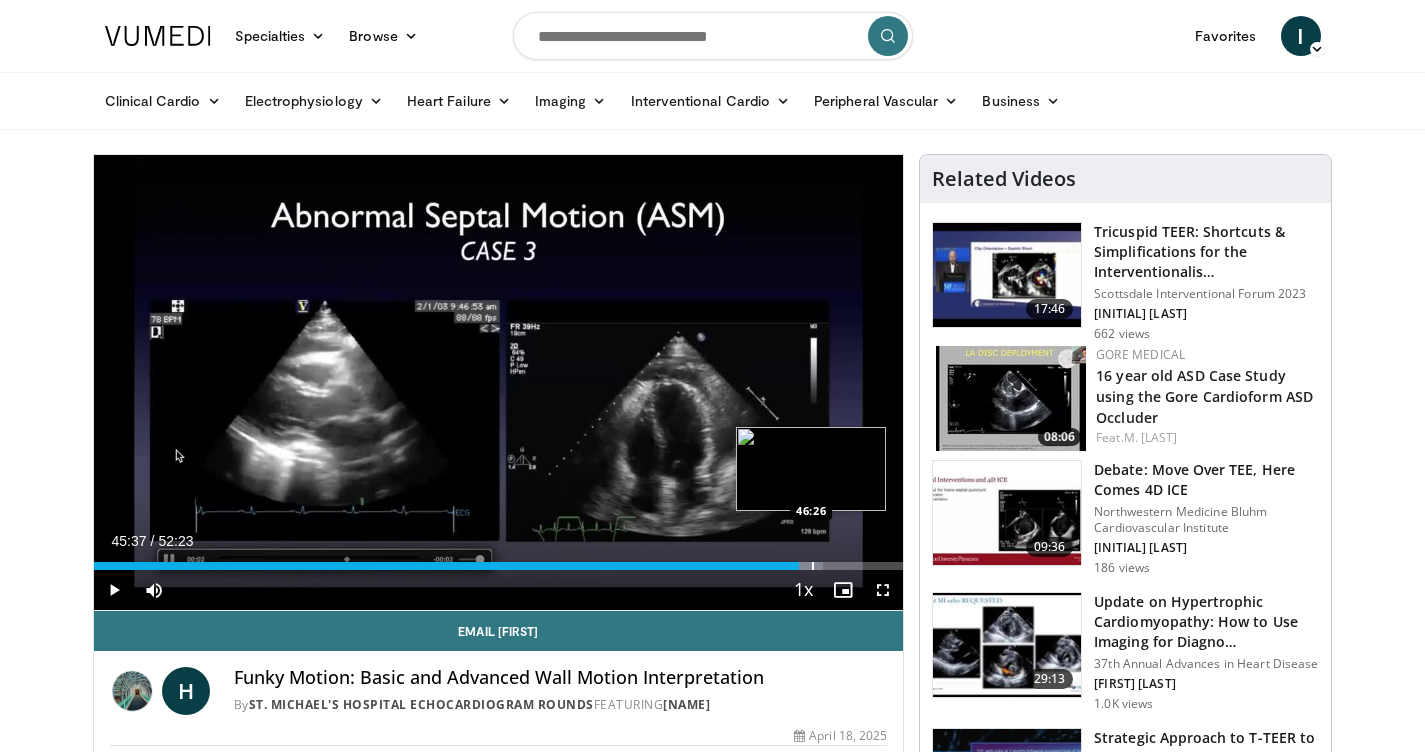 click at bounding box center [813, 566] 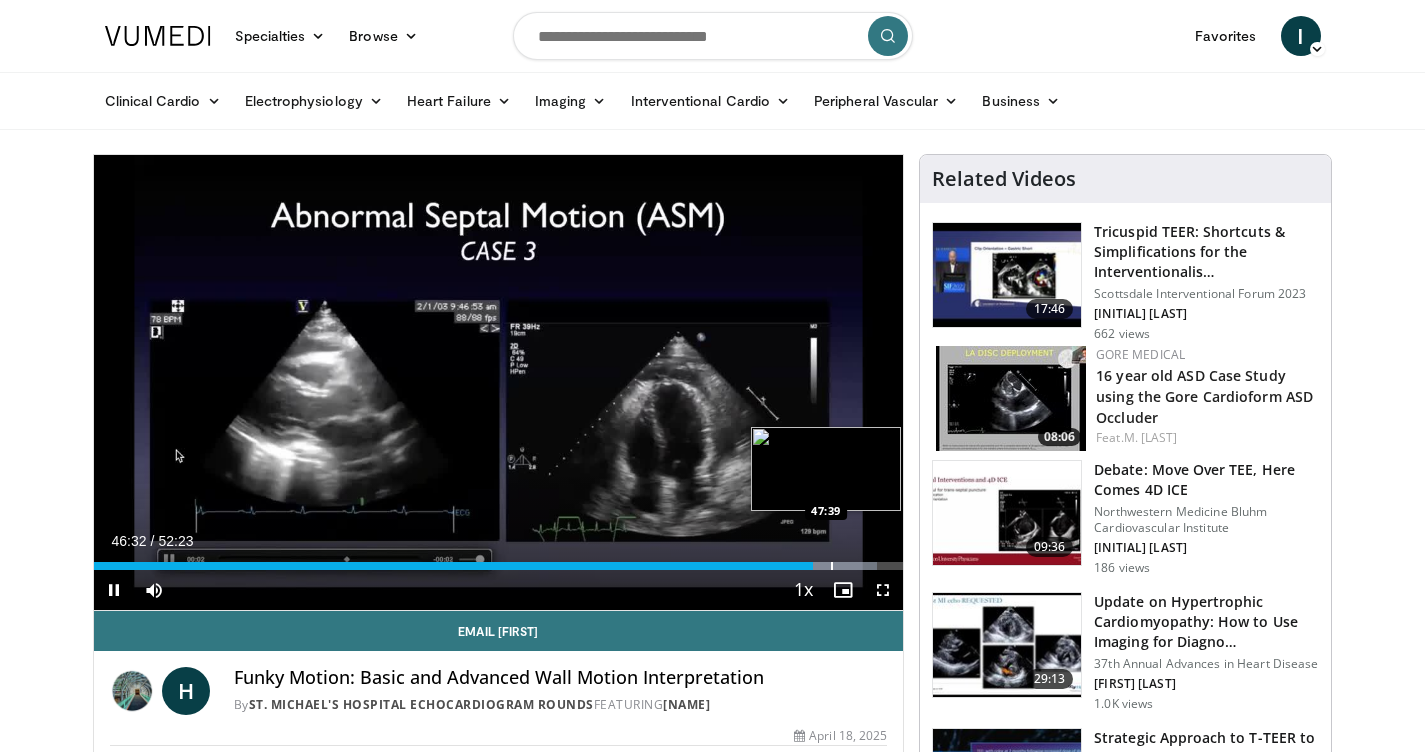 click at bounding box center (832, 566) 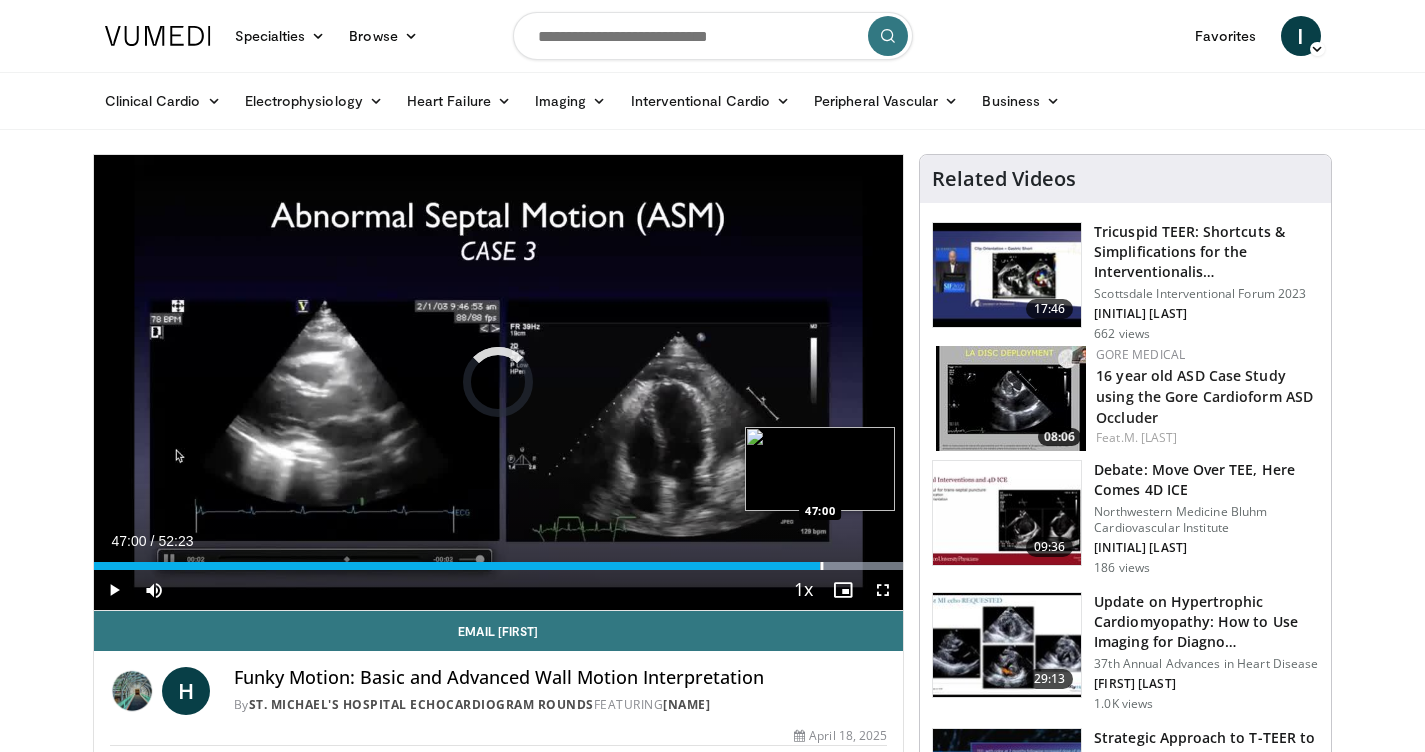 click at bounding box center [822, 566] 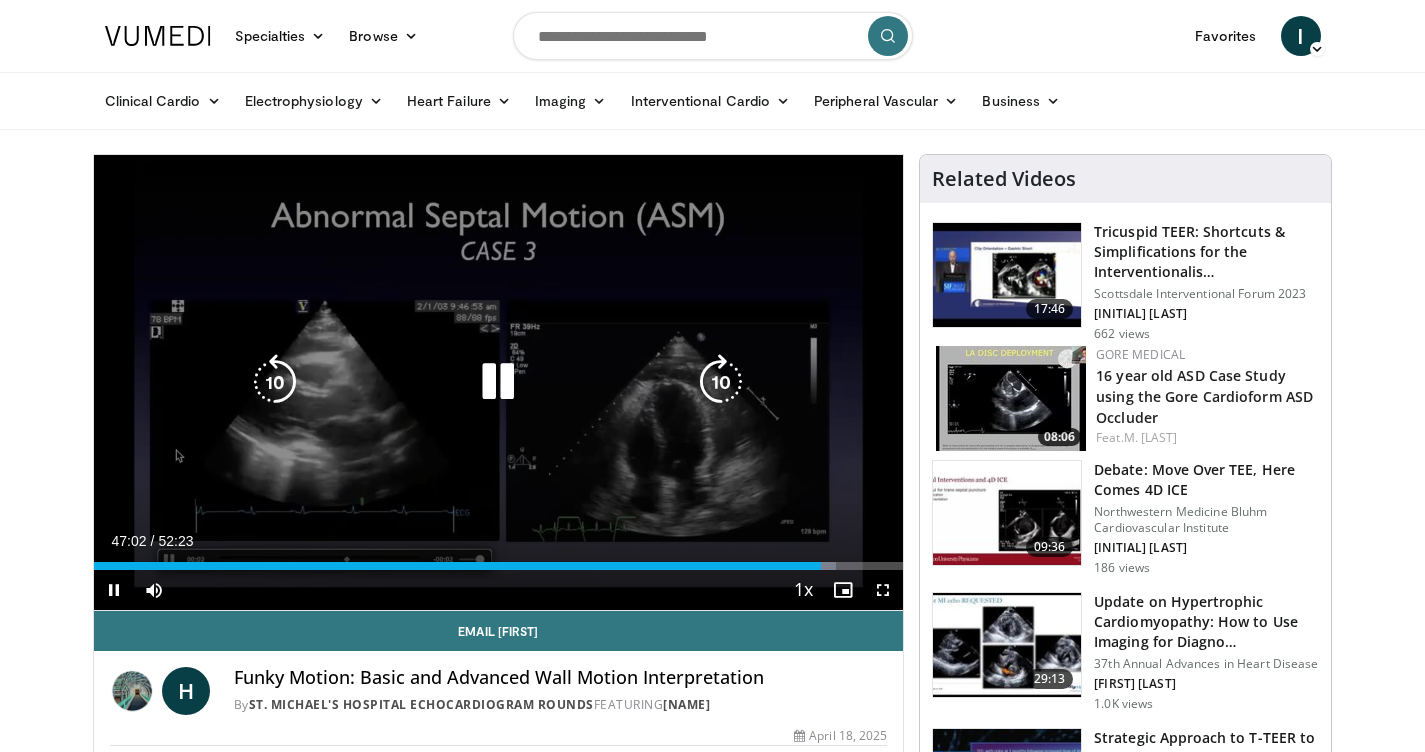 click on "47:02" at bounding box center [457, 566] 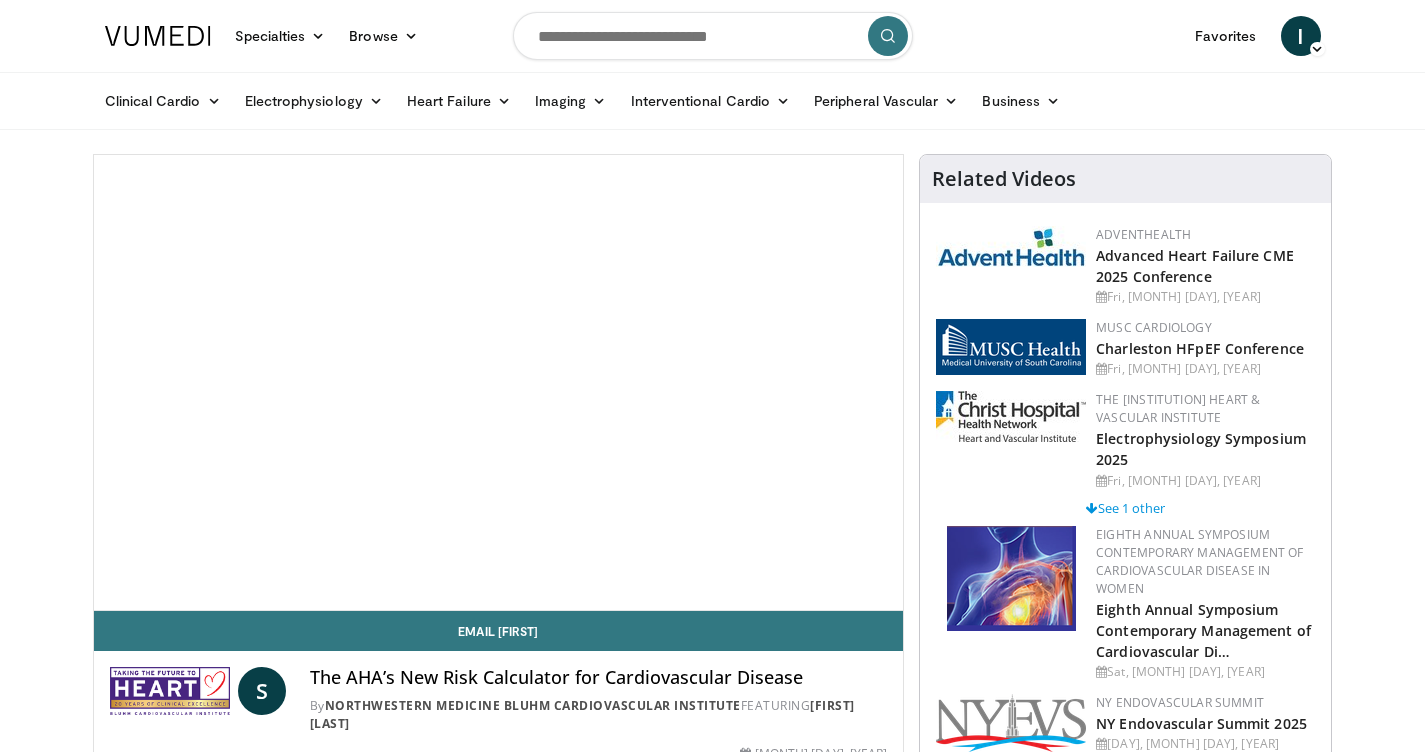 scroll, scrollTop: 0, scrollLeft: 0, axis: both 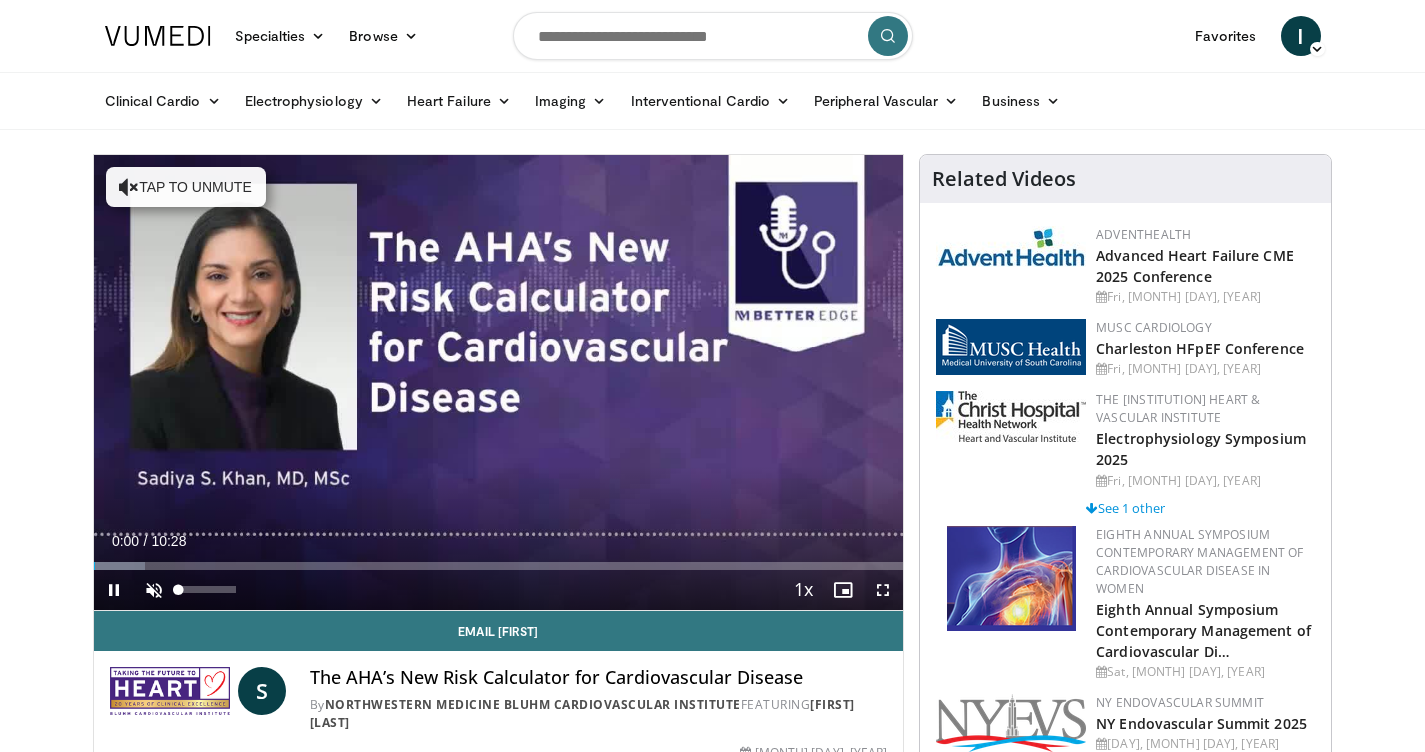 click at bounding box center (154, 590) 